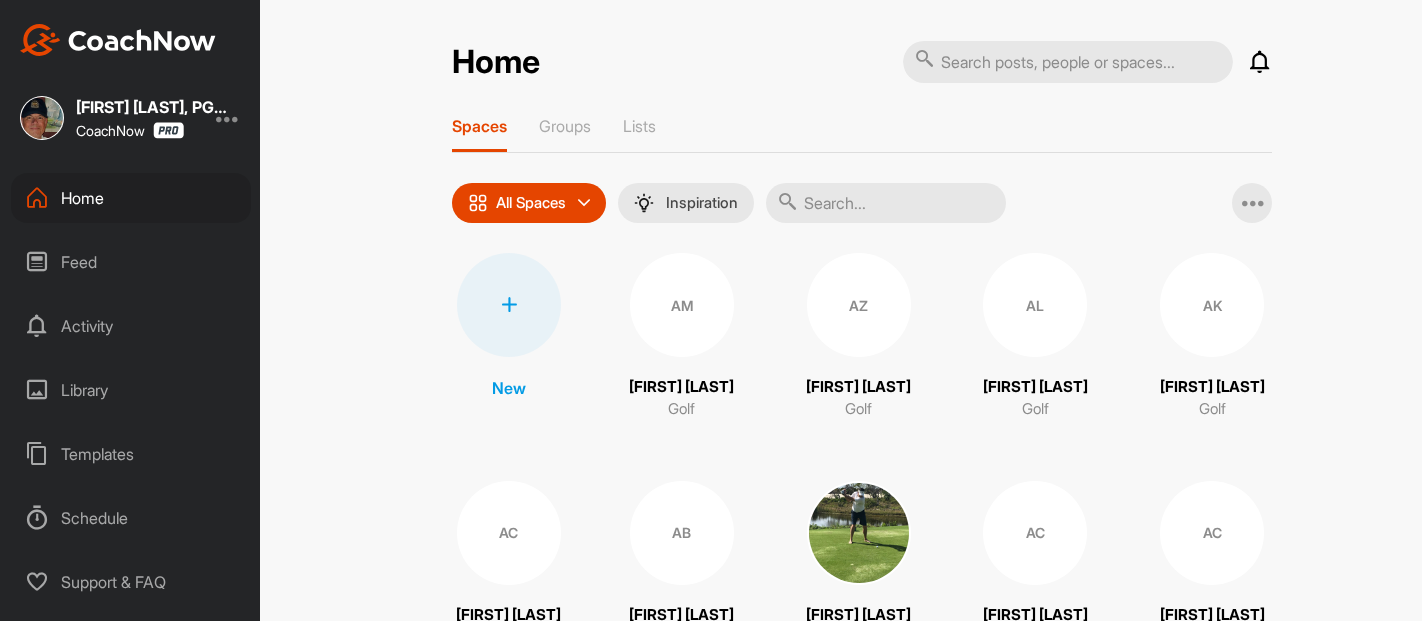 scroll, scrollTop: 0, scrollLeft: 0, axis: both 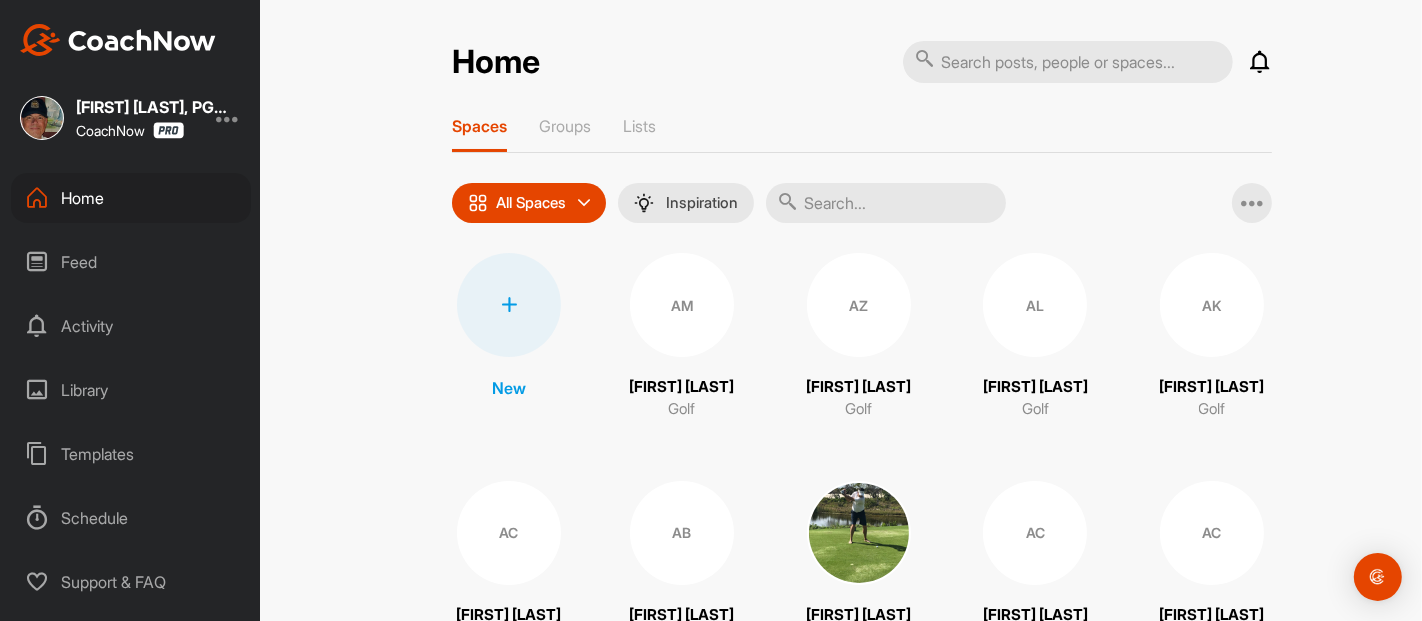 click at bounding box center (886, 203) 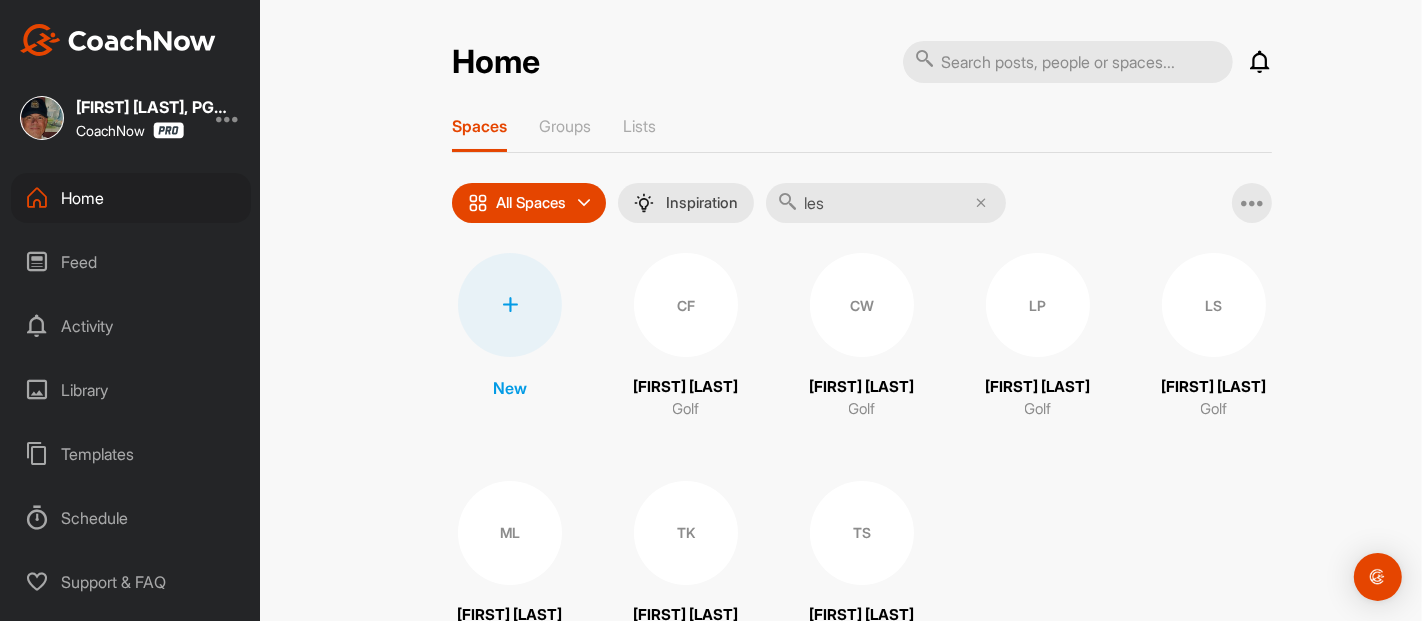 type on "les" 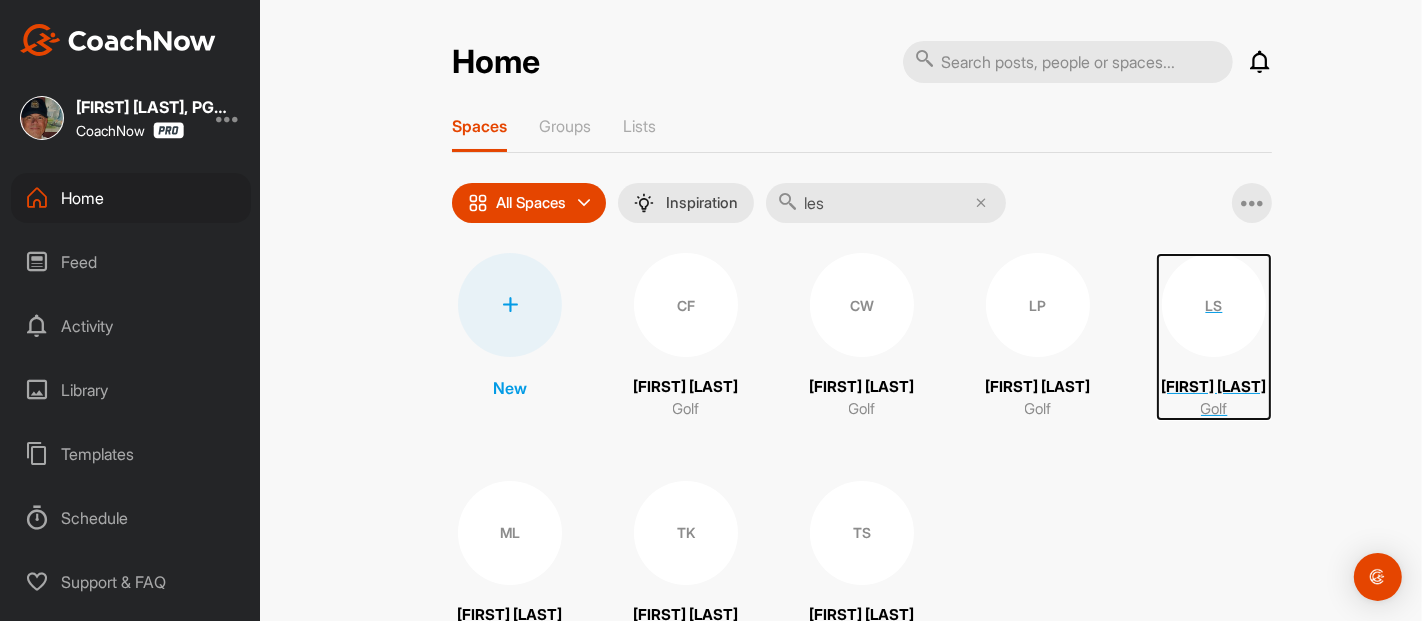 click on "LS" at bounding box center (1214, 305) 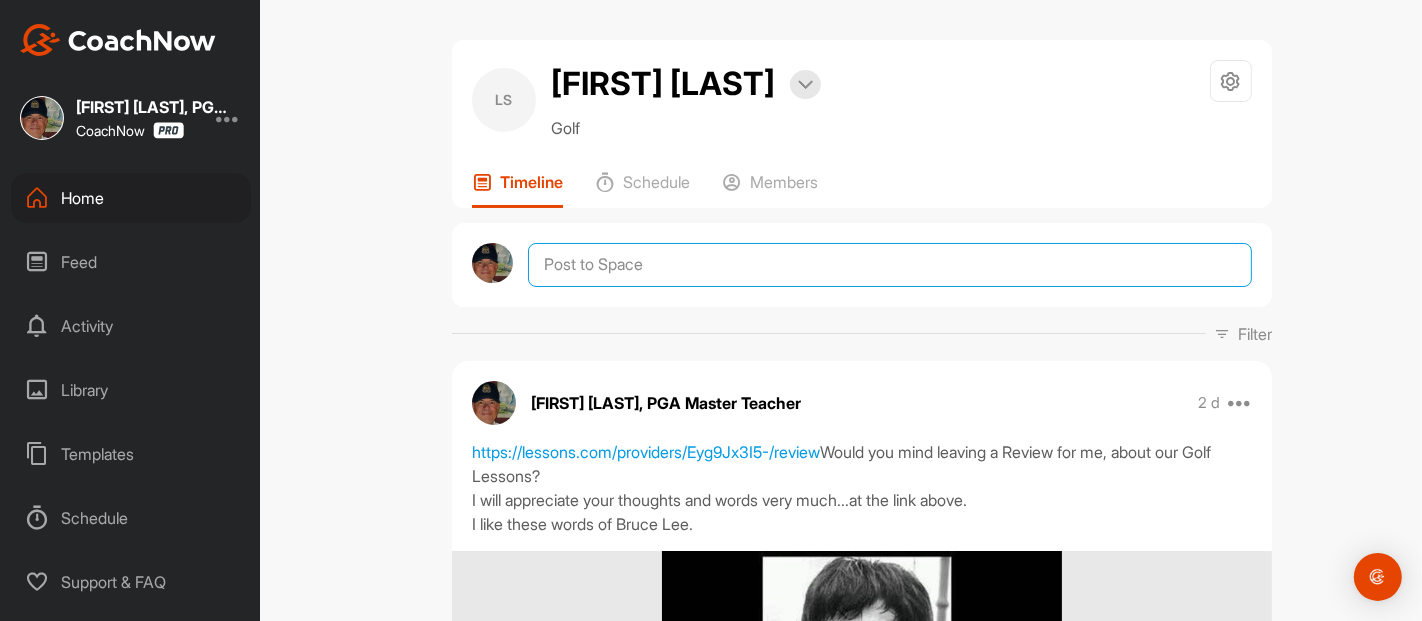 click at bounding box center (890, 265) 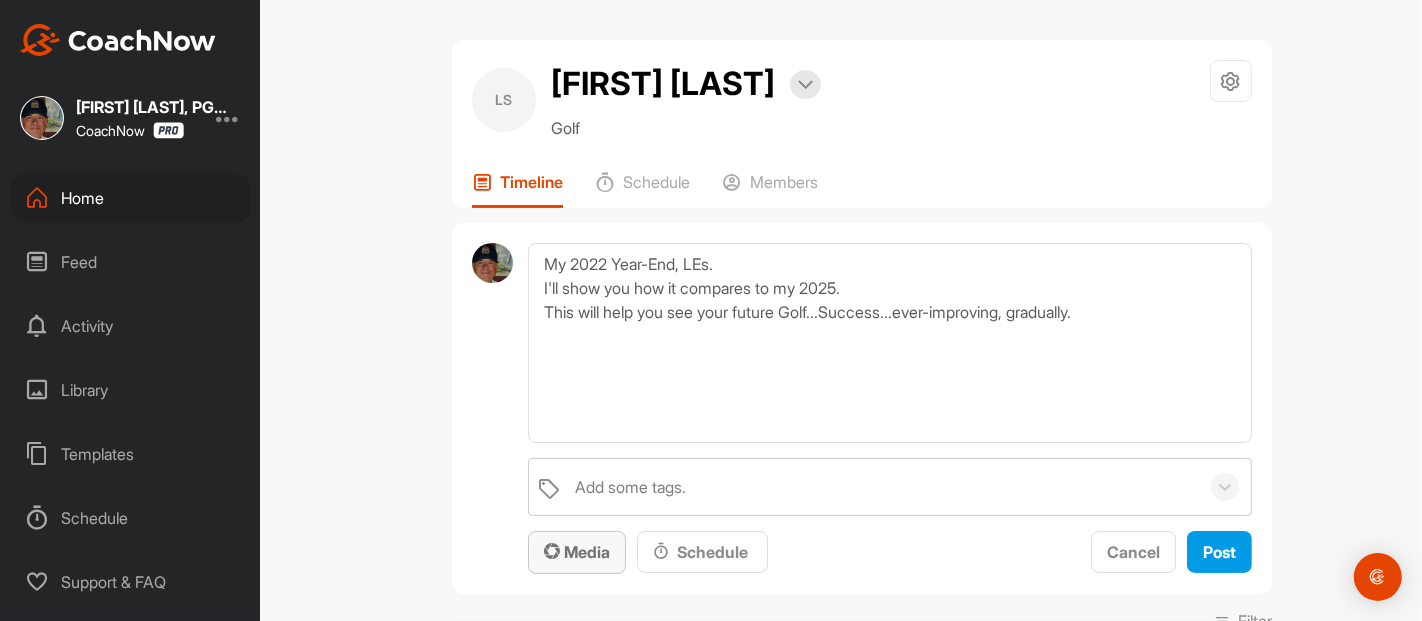 click on "Media" at bounding box center (577, 552) 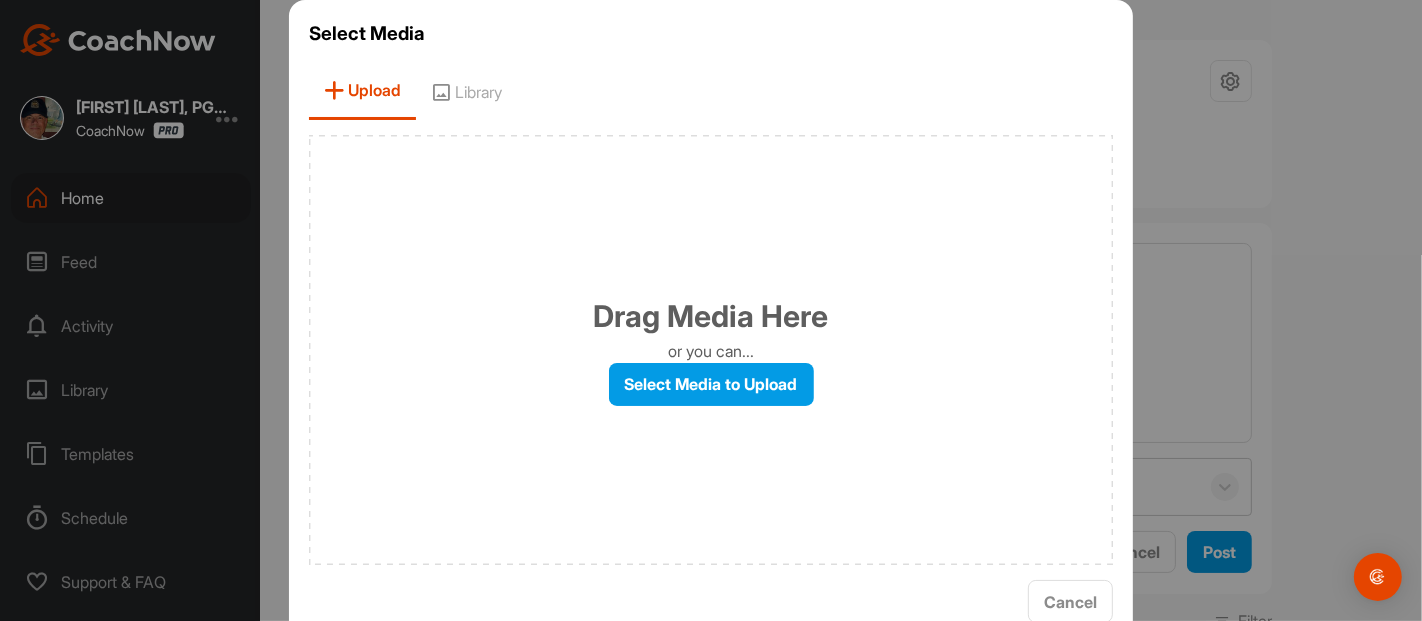 click on "Select Media to Upload" at bounding box center [711, 384] 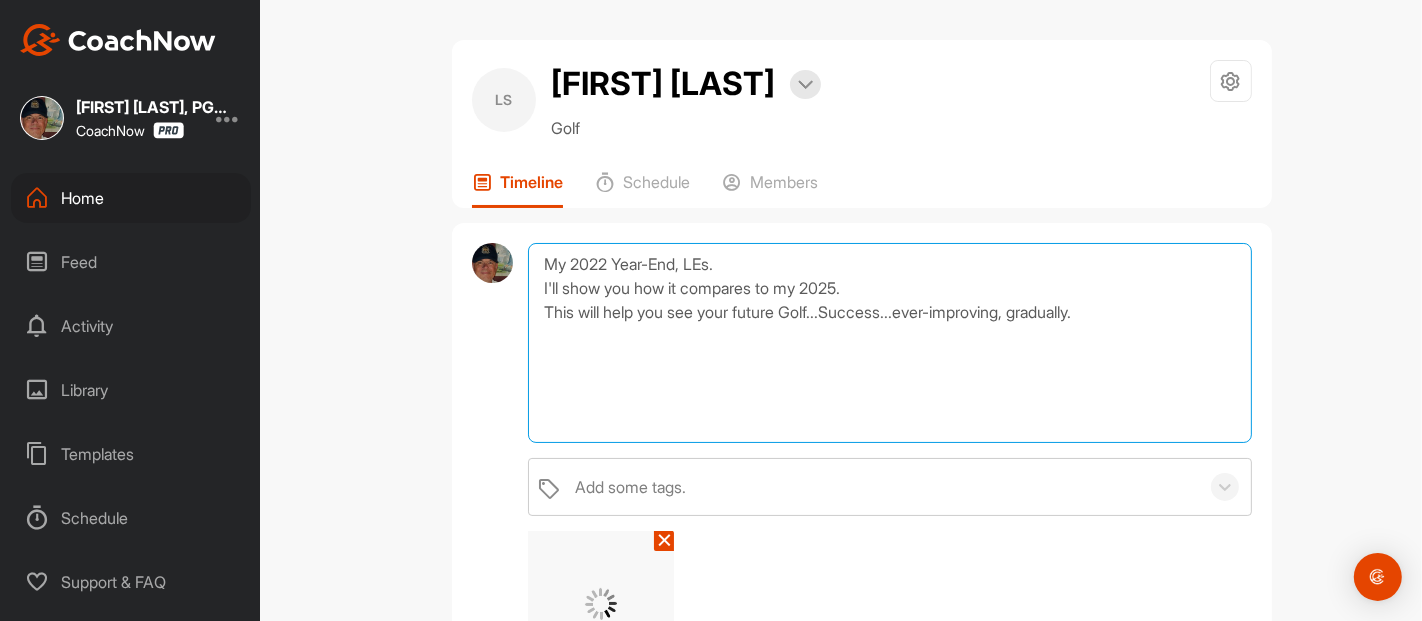 click on "My 2022 Year-End, LEs.
I'll show you how it compares to my 2025.
This will help you see your future Golf...Success...ever-improving, gradually." at bounding box center [890, 343] 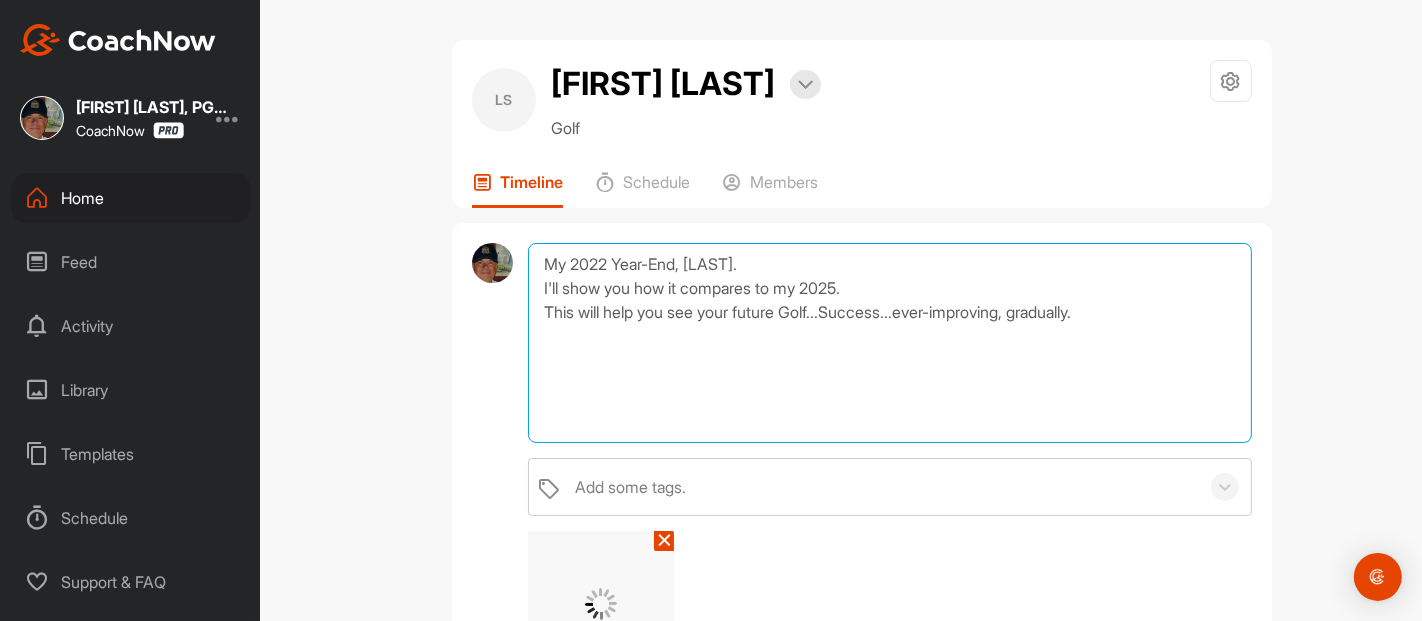 type on "My 2022 Year-End, [LAST].
I'll show you how it compares to my 2025.
This will help you see your future Golf...Success...ever-improving, gradually." 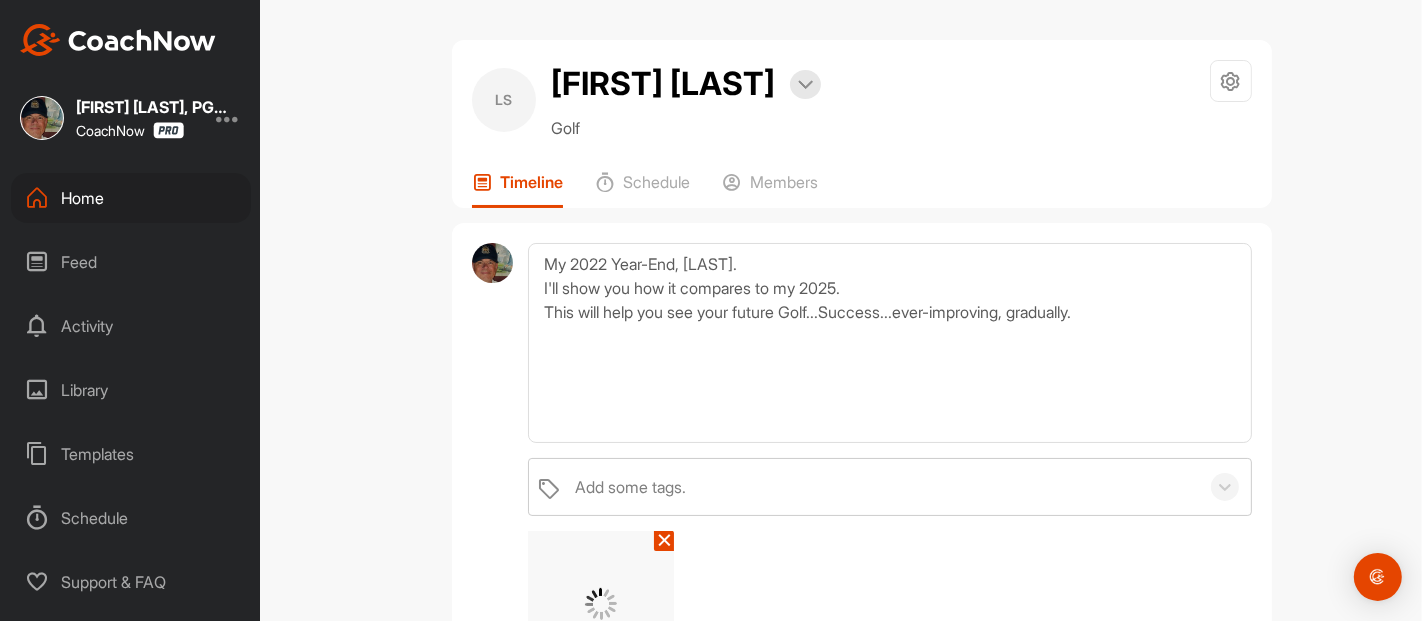 click on "LS Les Suna Bookings Golf Space Settings Your Notifications Leave Space Timeline Schedule Members My 2022 Year-End, Les.
I'll show you how it compares to my 2025.
This will help you see your future Golf...Success...ever-improving, gradually. Add some tags. ✕ Media Schedule Cancel Post Filter Media Type Images Videos Notes Audio Documents Author AC AJ Cooper [EMAIL] AC AJ Cooper [EMAIL] AM Aaron McCarrell [EMAIL] AC Abby Chavez [EMAIL] AL Adam Lewis [EMAIL] AK Addie Kern [EMAIL] AL Addison Lafree [EMAIL] AB Al Barker [EMAIL] [FIRST] [LAST] [EMAIL] [FIRST] [LAST] [EMAIL] [FIRST] [LAST] [EMAIL] [FIRST] [LAST] [EMAIL] [FIRST] [LAST] [EMAIL] [FIRST] [LAST] [EMAIL] [FIRST] [LAST] [EMAIL] [FIRST] [LAST] [EMAIL]" at bounding box center [862, 310] 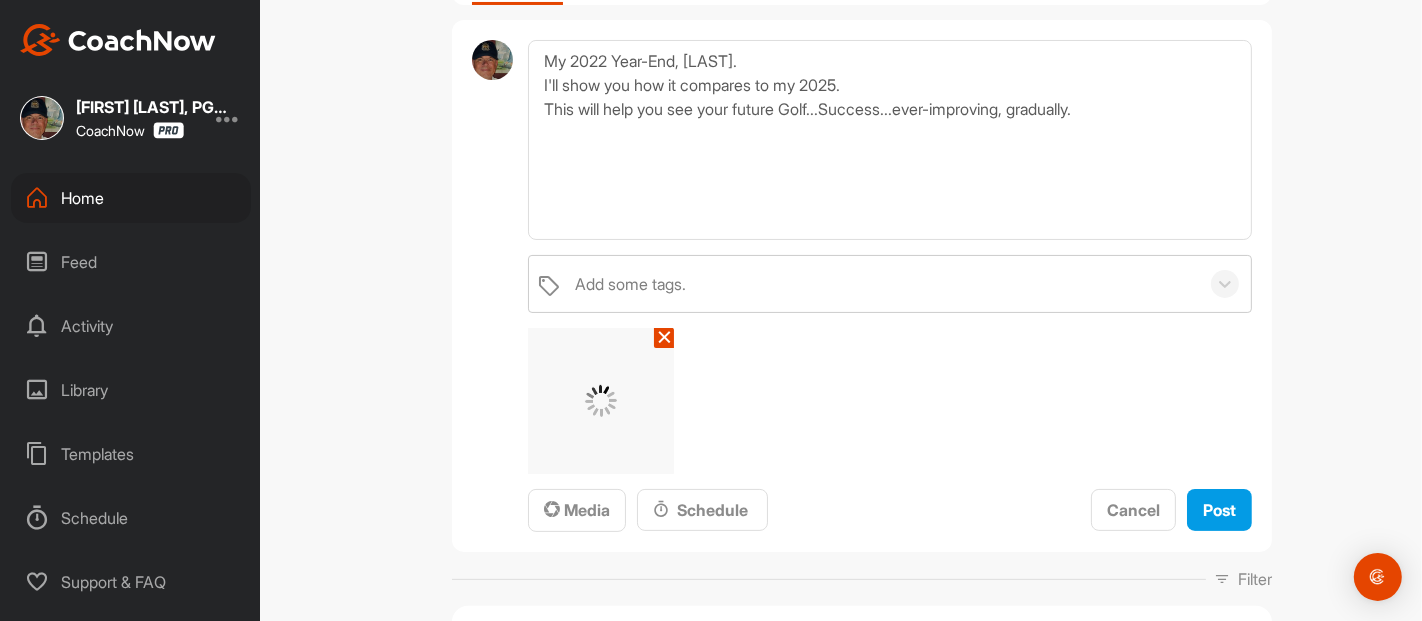 scroll, scrollTop: 222, scrollLeft: 0, axis: vertical 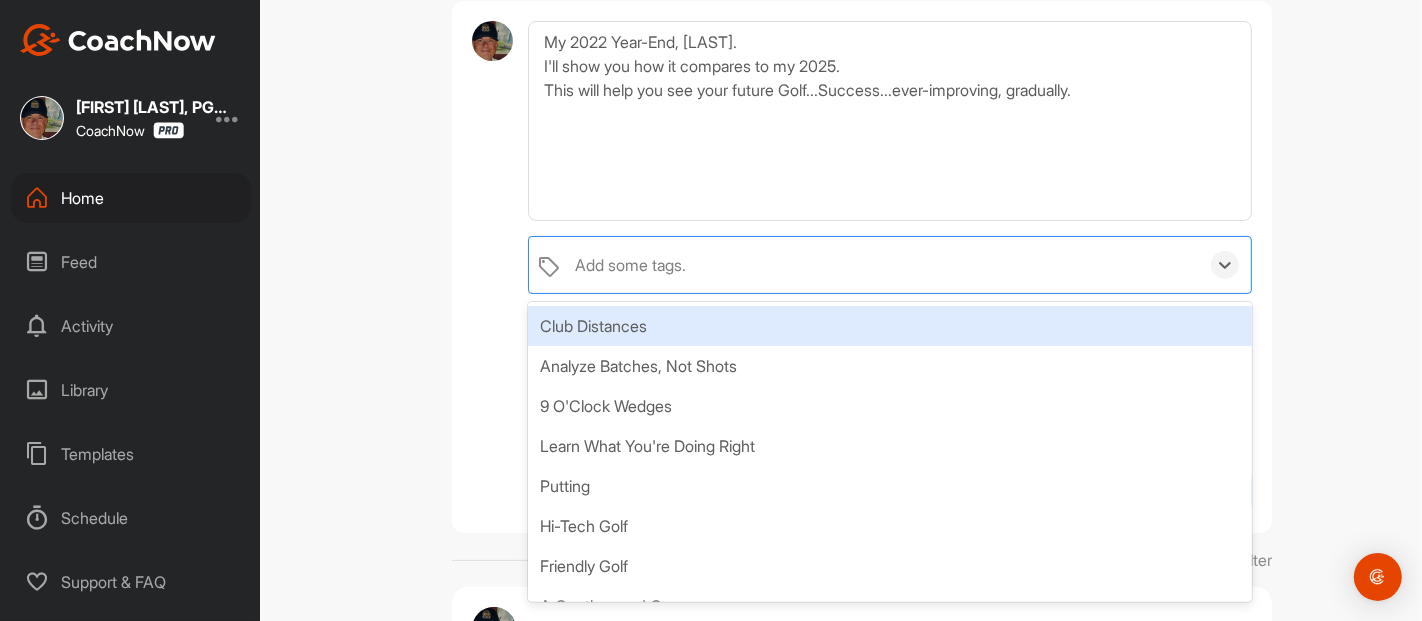 click on "Add some tags." at bounding box center (630, 265) 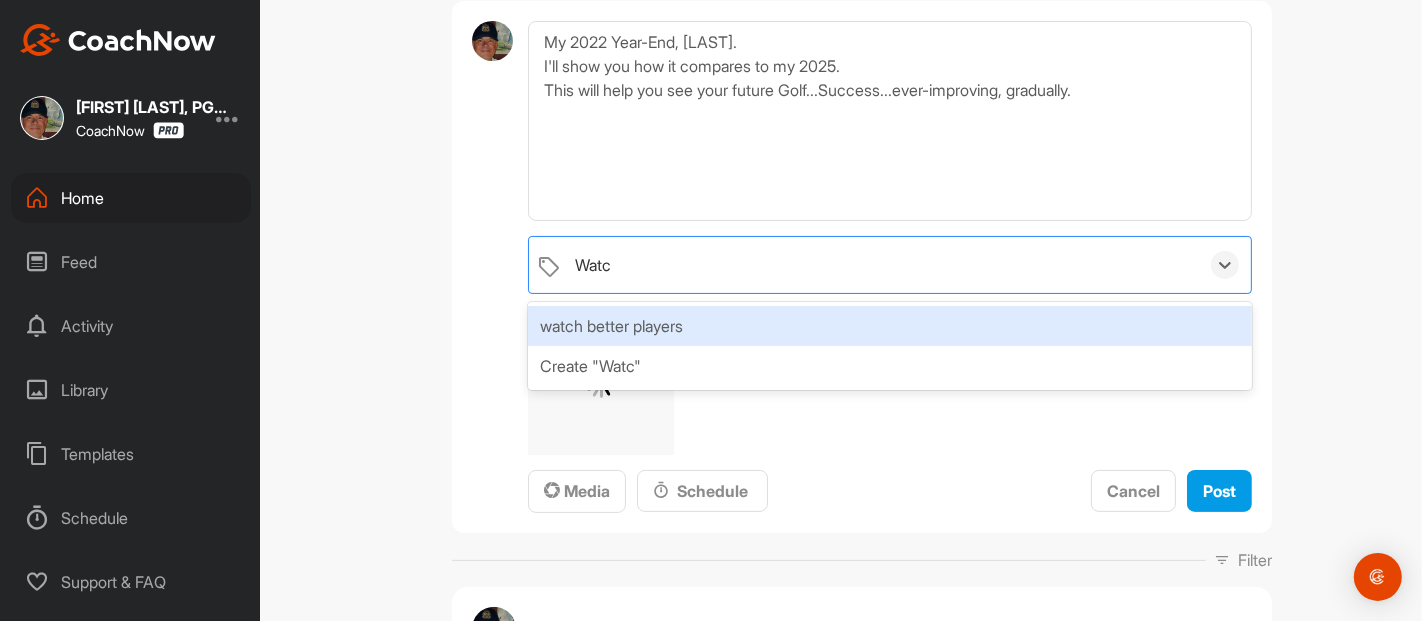 type on "Watch" 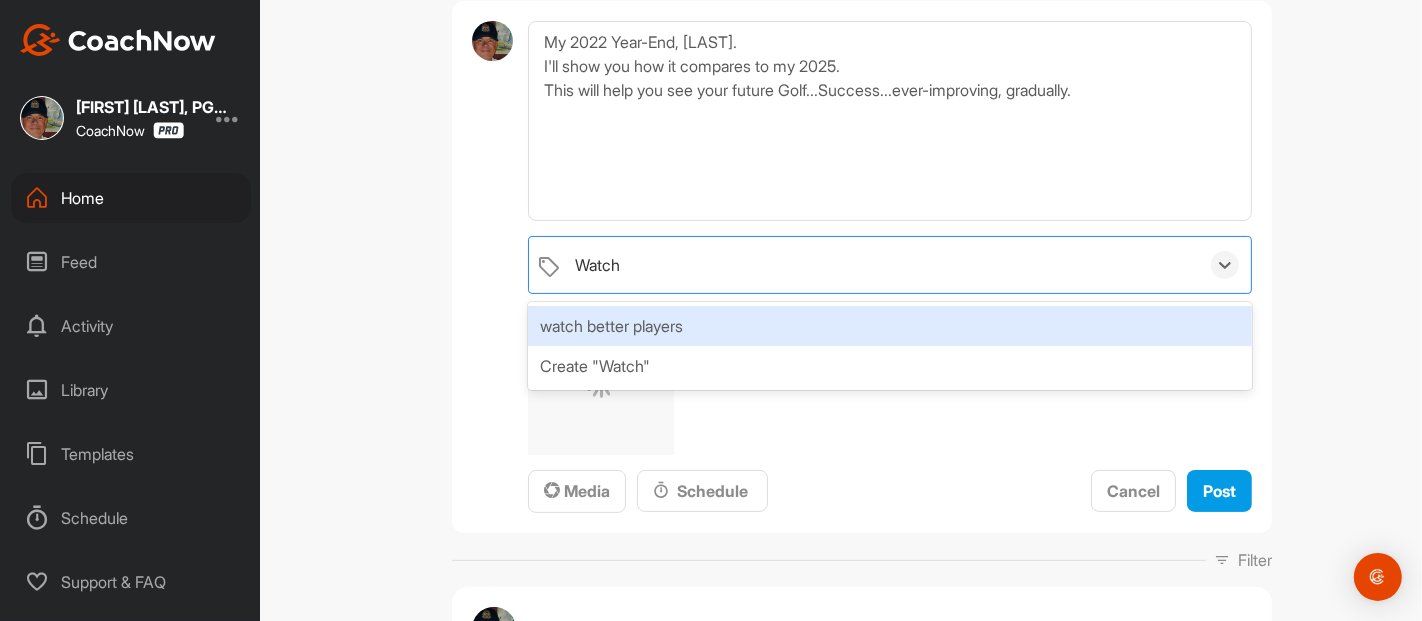 click on "watch better players" at bounding box center (890, 326) 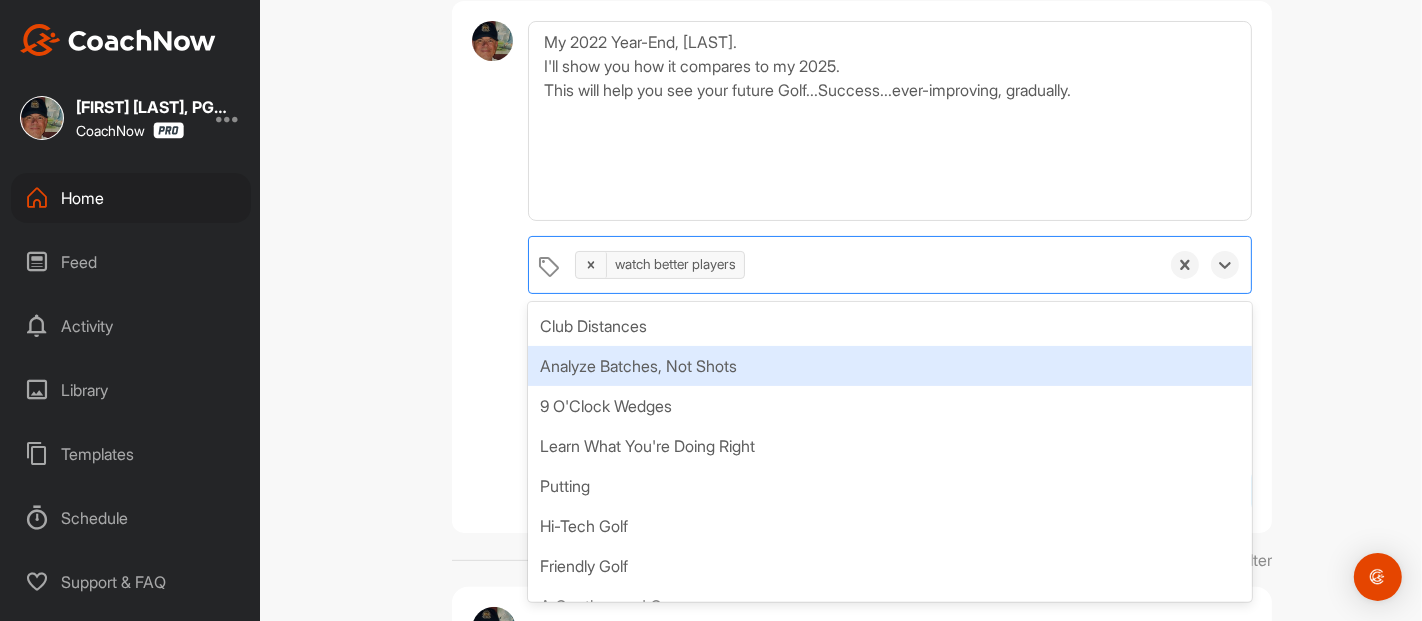 click on "LS [FIRST] [LAST] Bookings Golf Space Settings Your Notifications Leave Space Timeline Schedule Members My [YEAR] Year-End, [FIRST].
I'll show you how it compares to my [YEAR].
This will help you see your future Golf...Success...ever-improving, gradually.   option watch better players, selected.    option Analyze Batches, Not Shots focused, 2 of 200. 199 results available. Use Up and Down to choose options, press Enter to select the currently focused option, press Escape to exit the menu, press Tab to select the option and exit the menu. watch better players Club Distances Analyze Batches, Not Shots 9 O'Clock Wedges Learn What You're Doing Right Putting Hi-Tech Golf Friendly Golf A Gentlemens' Game 9-Ball Drill, DRIVE 9-Ball Drill, PUTT 9-Ball Drill, CHIP 9-Ball Drill, PITCH 9-Ball Drill, APPROACH 4 Categories-Of-Facts, DRAGNET Analogy Skillful-Target-Selection Cincinnati Golf 2-Second-Swing 45-Second-Shot 3 Things Create 'Big-Holes' Charity Golf K-vest 3D Learning Practice Smartly On-The-Course-With-Joel 5-Shots-Golf" at bounding box center [862, 310] 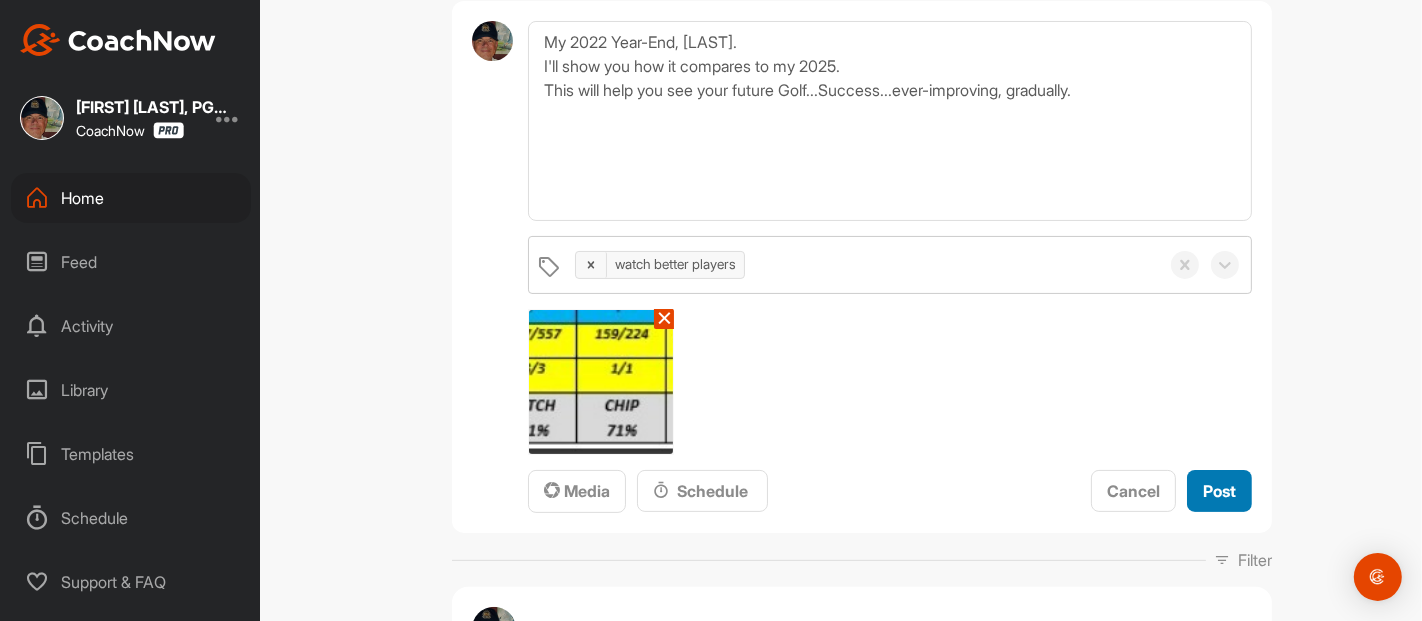 click on "Post" at bounding box center (1219, 491) 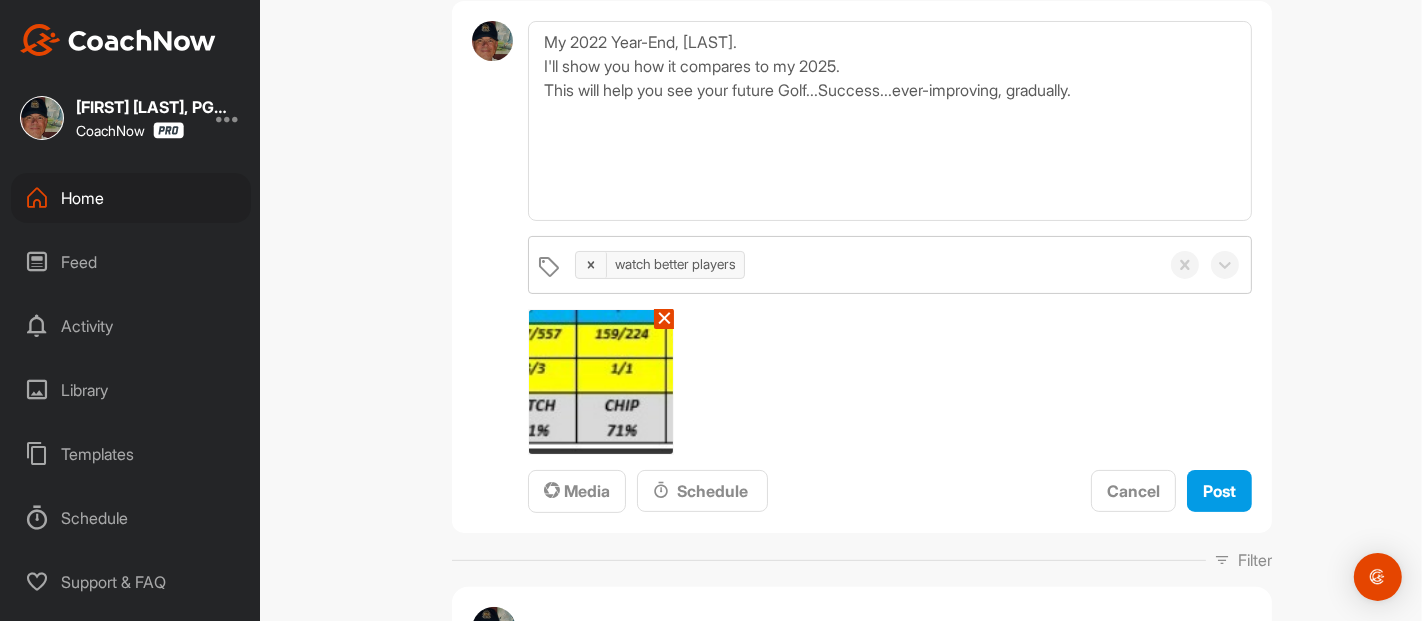 type 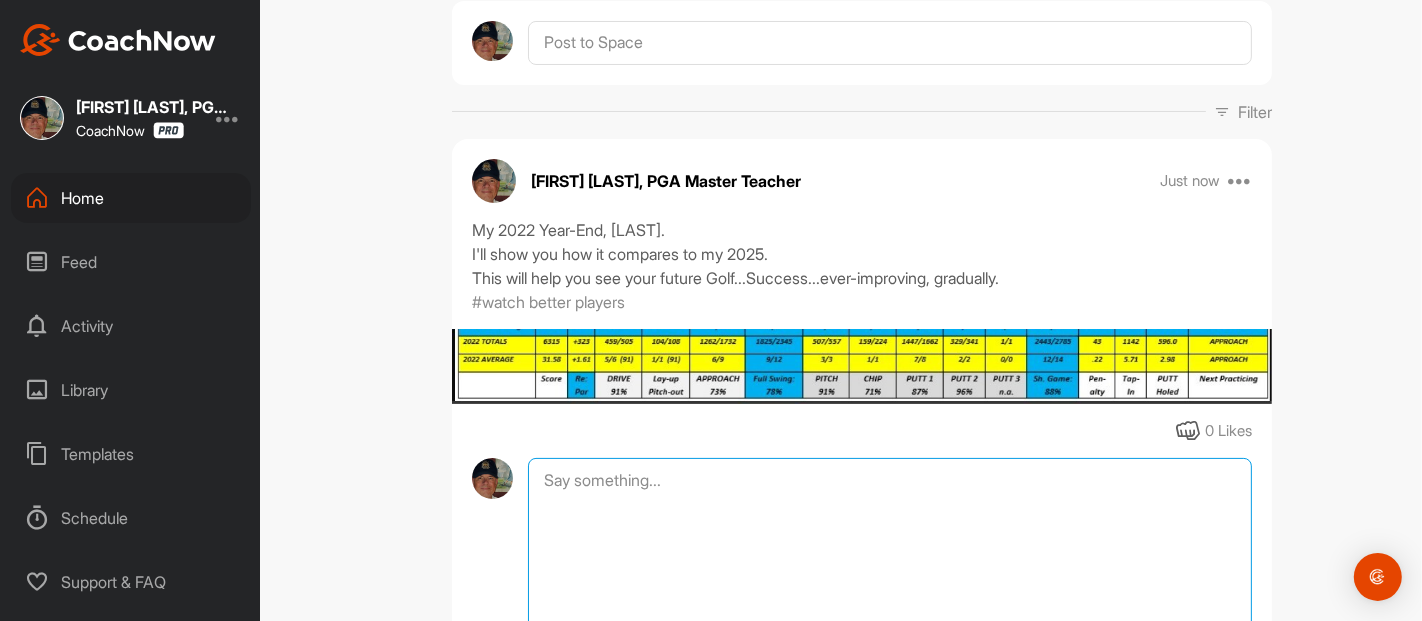 click at bounding box center [890, 558] 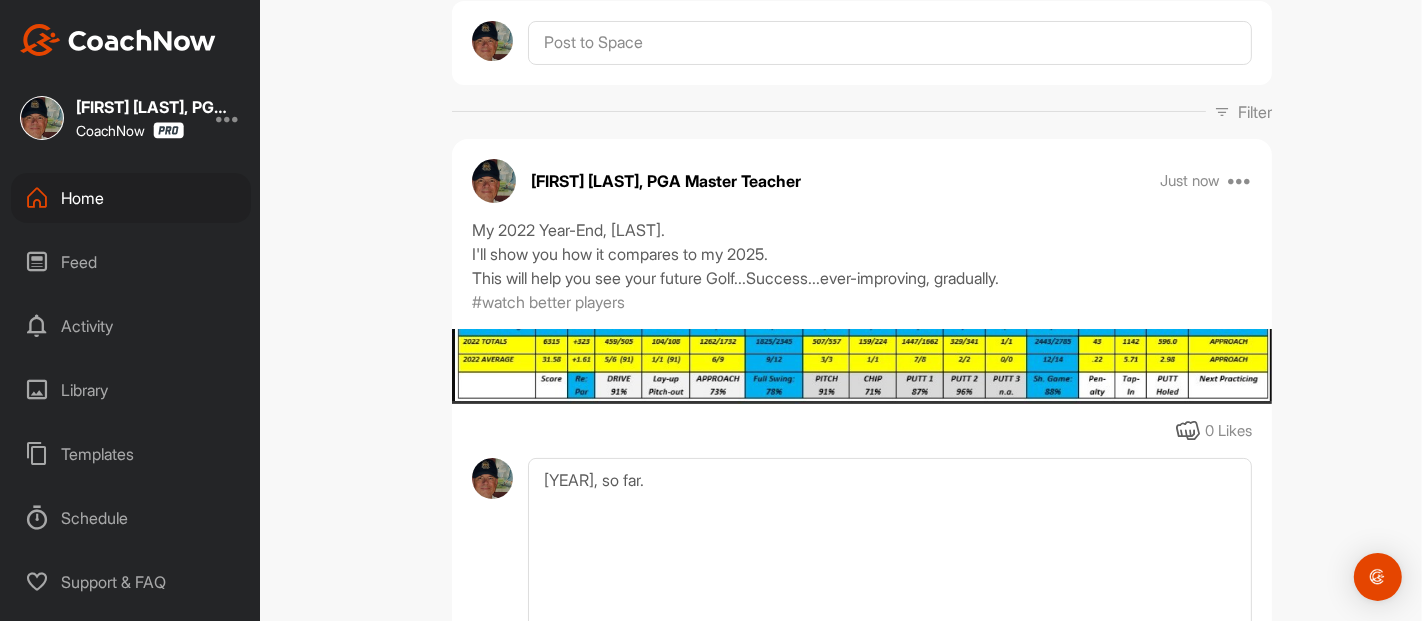 click on "LS [FIRST] [LAST] Bookings Golf Space Settings Your Notifications Leave Space Timeline Schedule Members Filter Media Type Images Videos Notes Audio Documents Author AC AJ Cooper [EMAIL] AC AJ Cooper [EMAIL] AC Abby Chavez [EMAIL] AL Adam Lewis [EMAIL] AK Addie Kern [EMAIL] AL Addison Lafree [EMAIL] AB Al Barker [EMAIL] Alex Beckett [EMAIL] Alex Berlin [EMAIL] Alex Brickley [EMAIL] AC Alex Chavez [EMAIL] AC Alex Cheplowitz [EMAIL] AG Alex Guffey [EMAIL] Amanda Dixon [EMAIL] Amanda Lower [EMAIL] Amy Pugliano [EMAIL] Andrew Mill [EMAIL] AN Andrew Nepomuceno [EMAIL] AB Andy Burns [EMAIL] Andy Erickson [EMAIL] Andy Zoller [EMAIL] AV Ann Verhaeghe [EMAIL] AF AC AT AT" at bounding box center (862, 310) 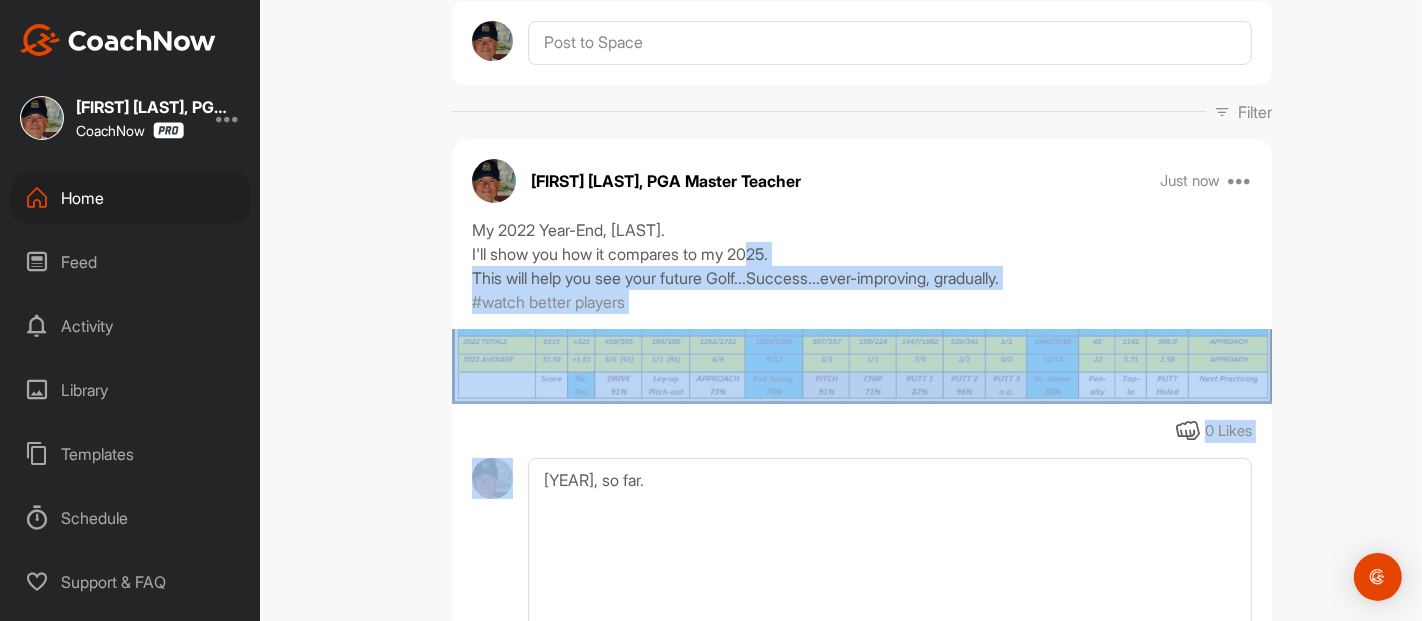 drag, startPoint x: 1347, startPoint y: 255, endPoint x: 756, endPoint y: 484, distance: 633.8154 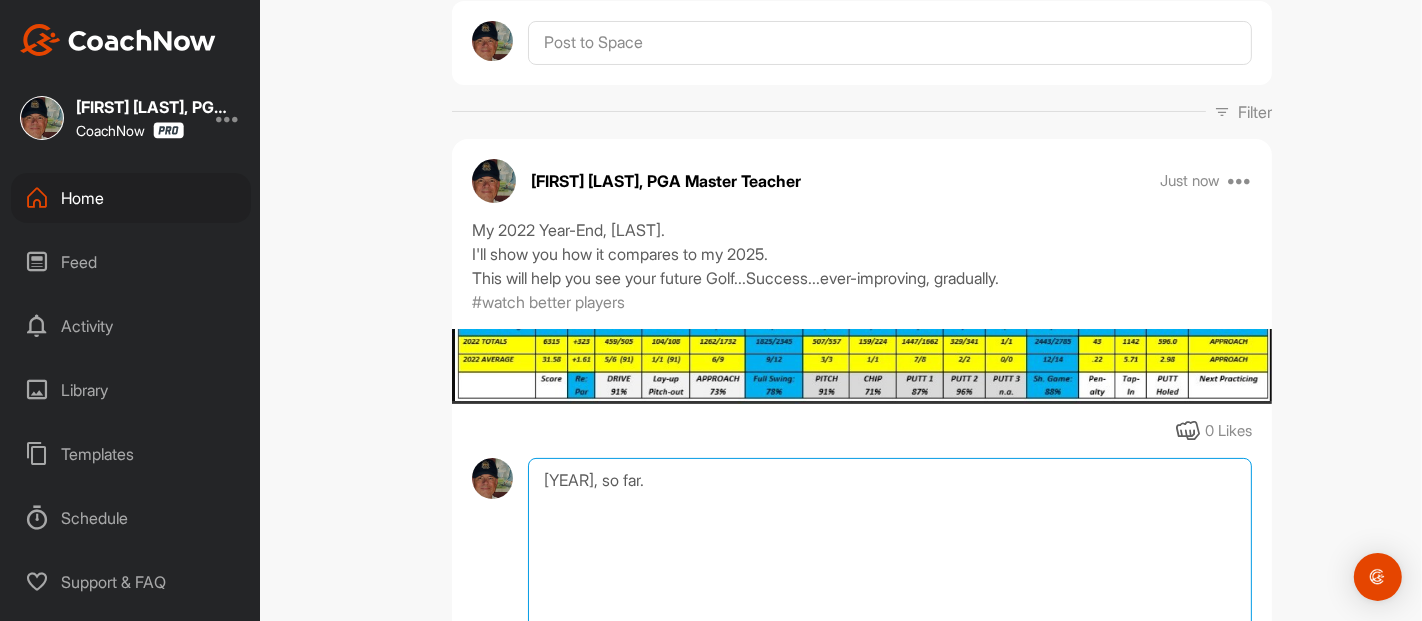 drag, startPoint x: 756, startPoint y: 484, endPoint x: 702, endPoint y: 481, distance: 54.08327 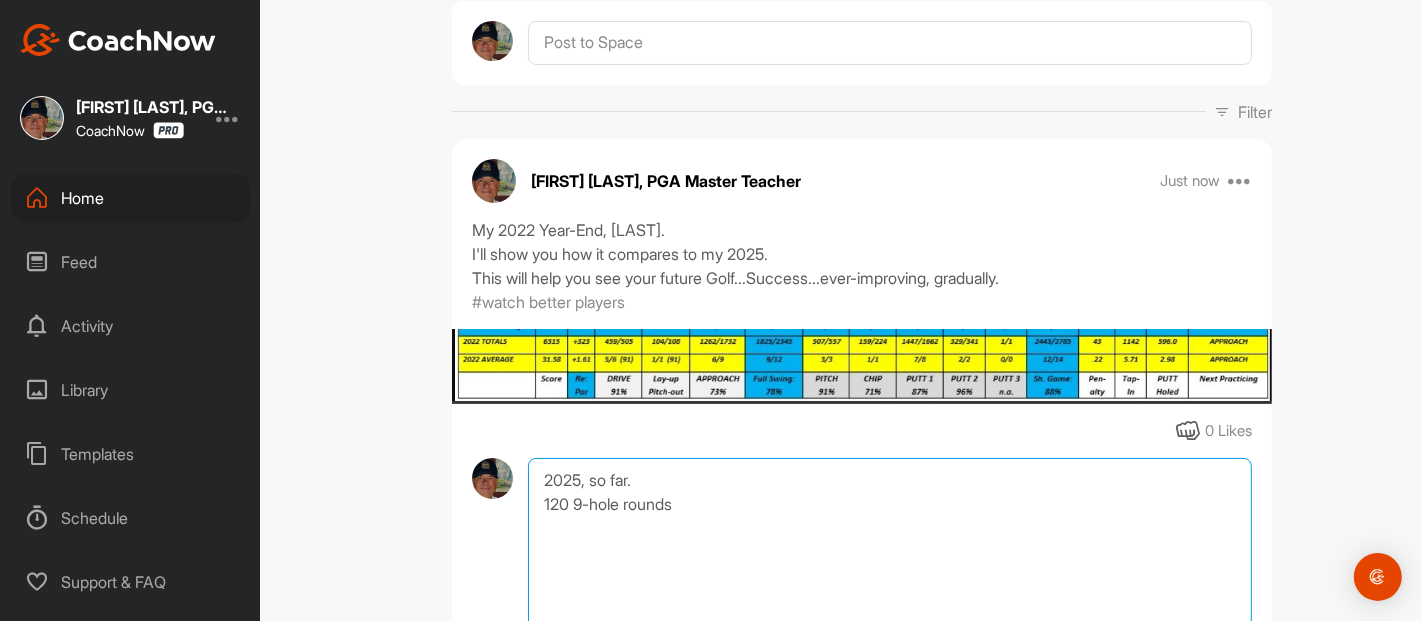 type on "2025, so far.
120 9-hole rounds" 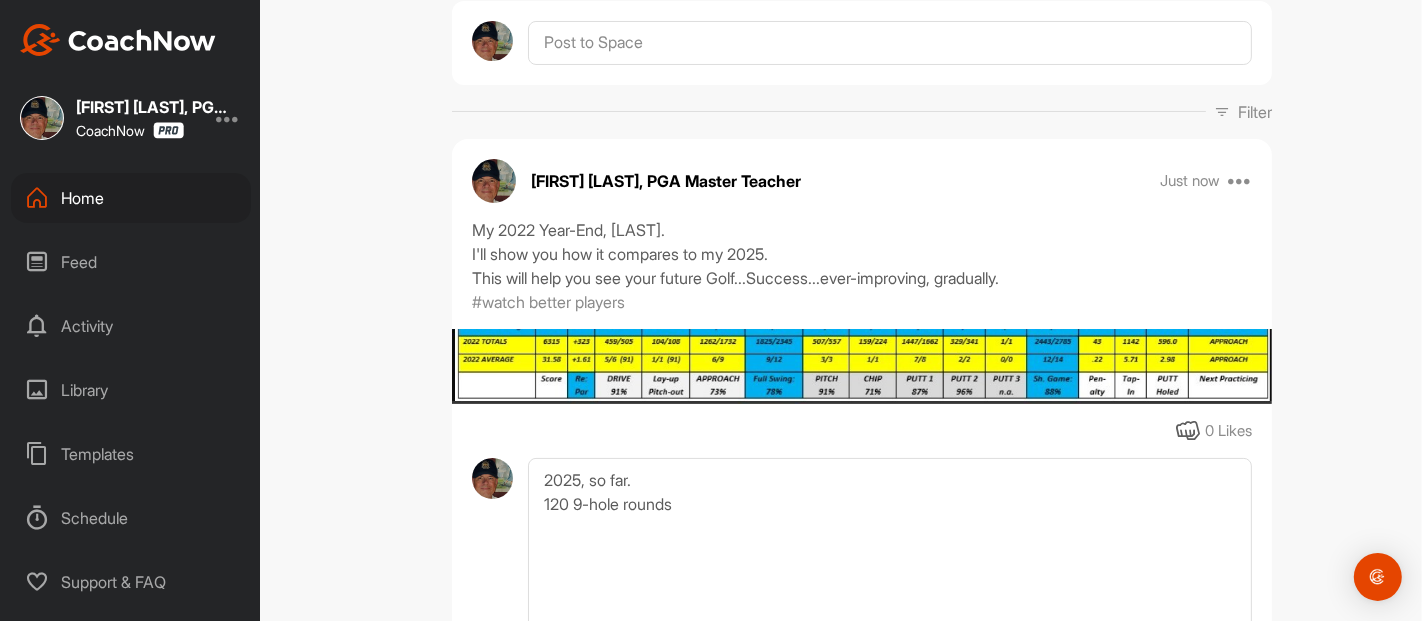 click on "LS [FIRST] [LAST] Bookings Golf Space Settings Your Notifications Leave Space Timeline Schedule Members Filter Media Type Images Videos Notes Audio Documents Author AC AJ Cooper [EMAIL] AC AJ Cooper [EMAIL] AC Abby Chavez [EMAIL] AL Adam Lewis [EMAIL] AK Addie Kern [EMAIL] AL Addison Lafree [EMAIL] AB Al Barker [EMAIL] Alex Beckett [EMAIL] Alex Berlin [EMAIL] Alex Brickley [EMAIL] AC Alex Chavez [EMAIL] AC Alex Cheplowitz [EMAIL] AG Alex Guffey [EMAIL] Amanda Dixon [EMAIL] Amanda Lower [EMAIL] Amy Pugliano [EMAIL] Andrew Mill [EMAIL] AN Andrew Nepomuceno [EMAIL] AB Andy Burns [EMAIL] Andy Erickson [EMAIL] Andy Zoller [EMAIL] AV Ann Verhaeghe [EMAIL] AF AC AT AT" at bounding box center [862, 310] 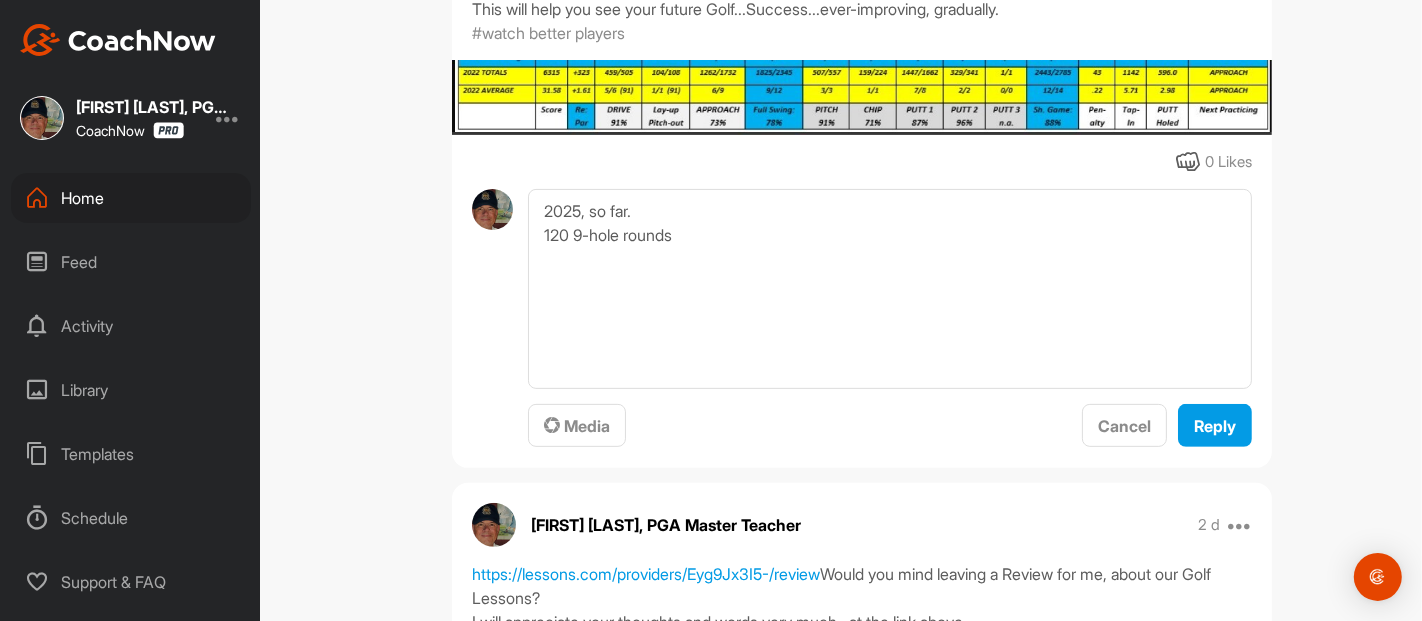 scroll, scrollTop: 577, scrollLeft: 0, axis: vertical 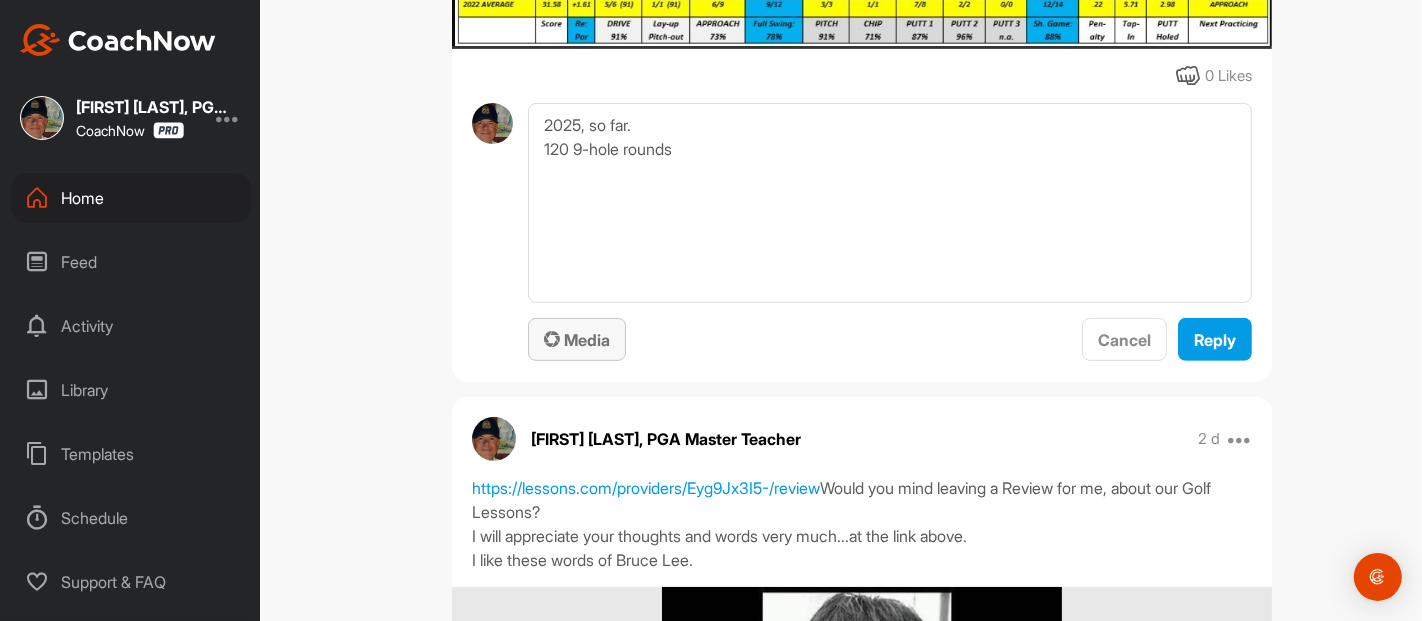 click on "Media" at bounding box center [577, 340] 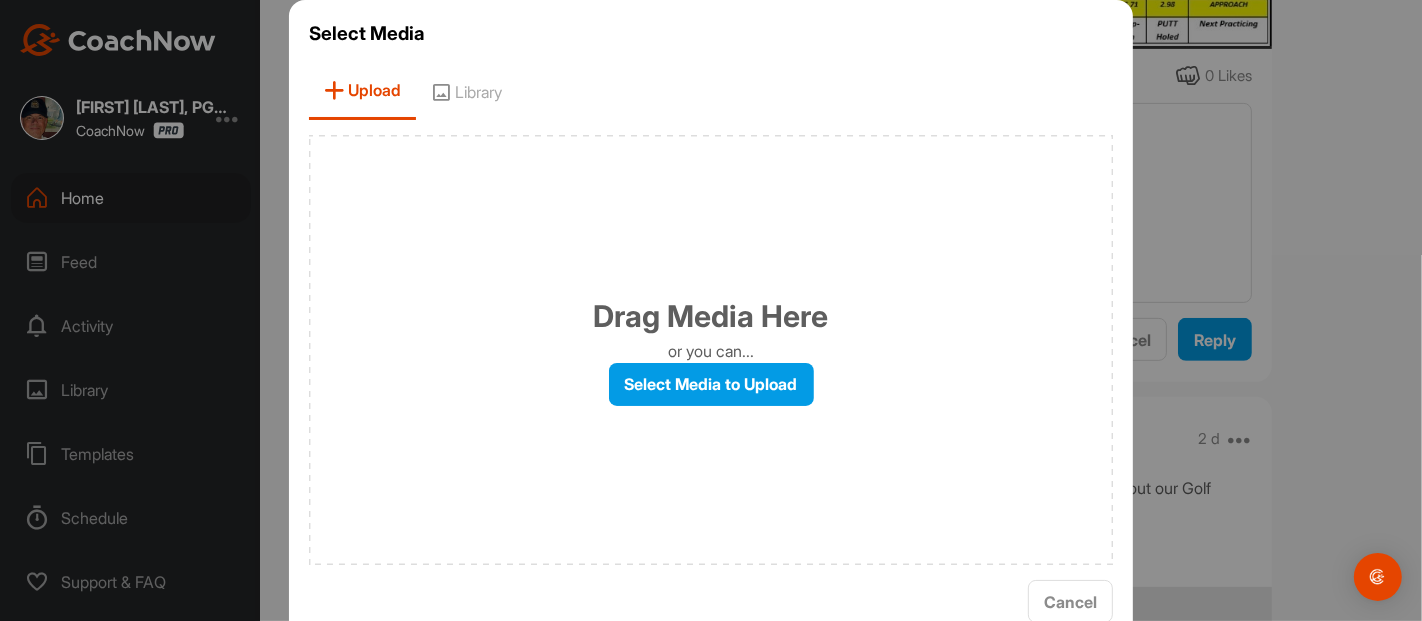 click on "Select Media to Upload" at bounding box center [711, 384] 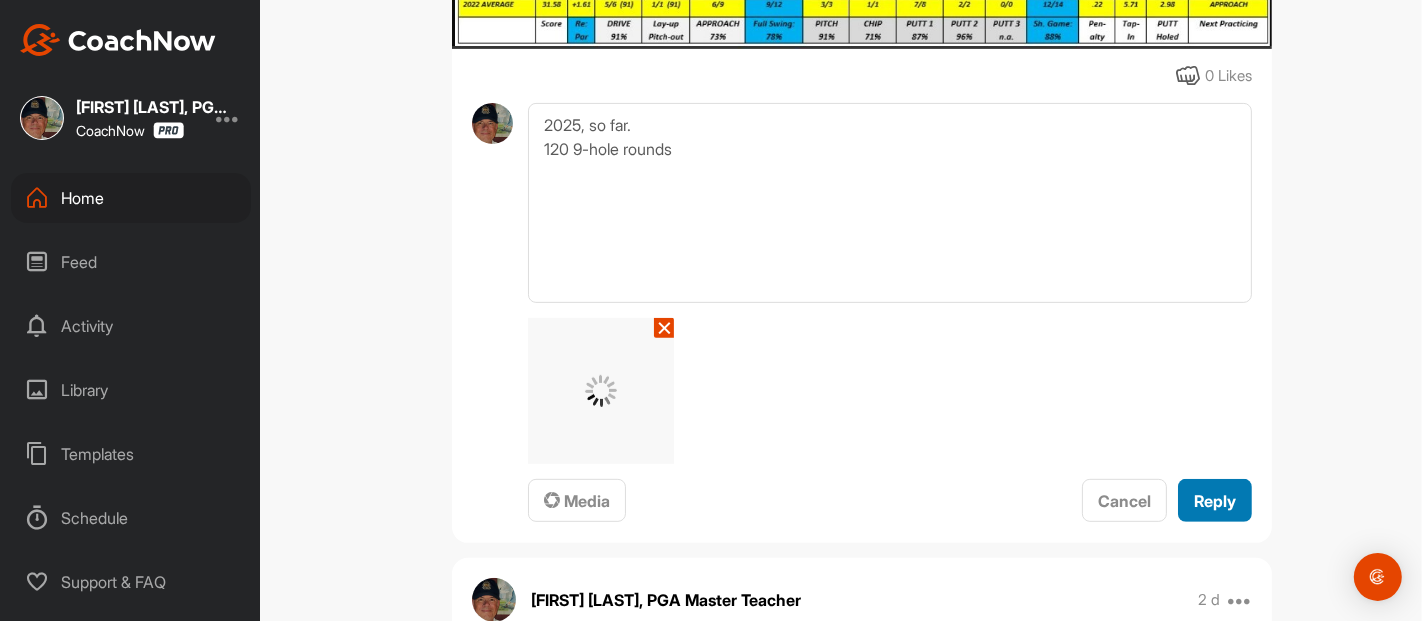 click on "Reply" at bounding box center (1215, 501) 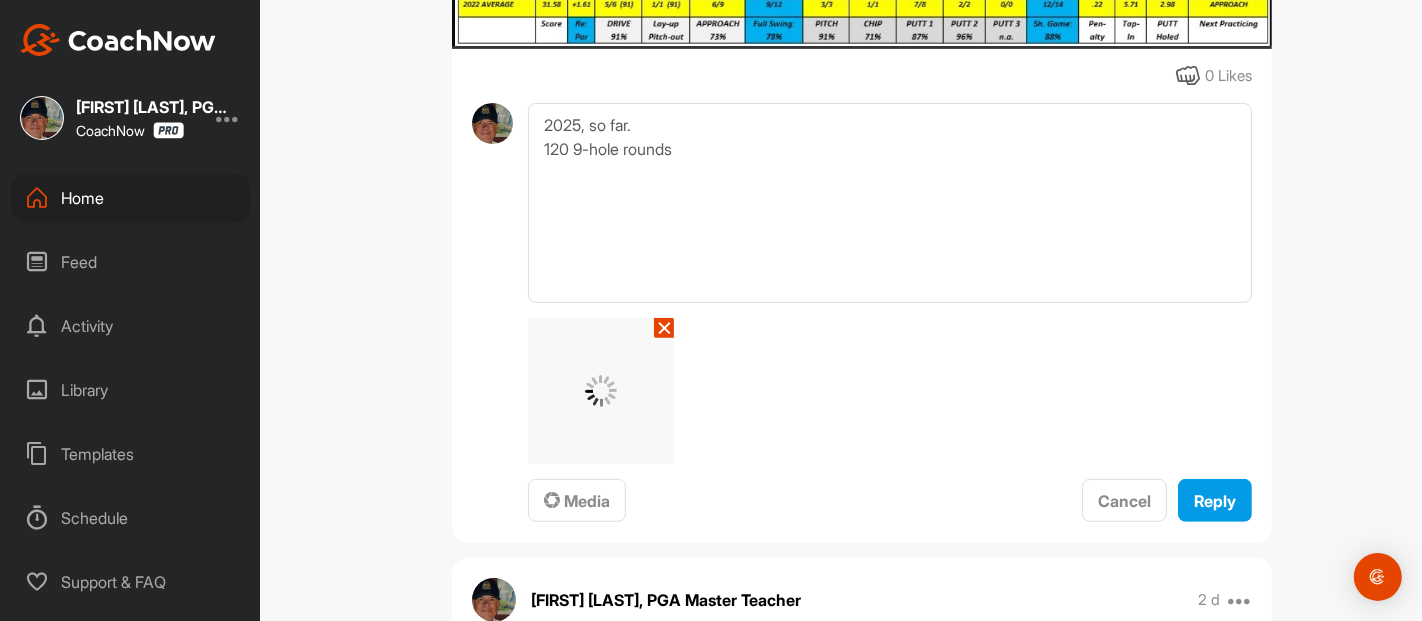 type 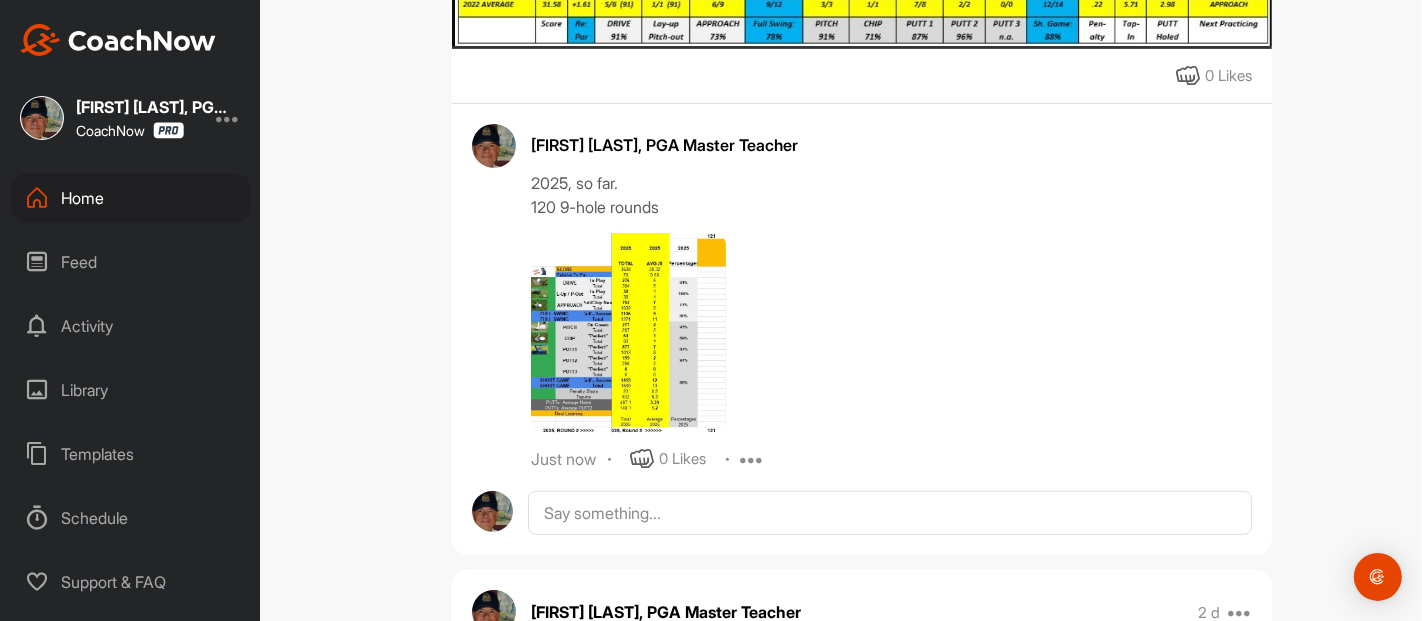 click on "LS [FIRST] [LAST] Bookings Golf Space Settings Your Notifications Leave Space Timeline Schedule Members Filter Media Type Images Videos Notes Audio Documents Author AC AJ Cooper [EMAIL] AC AJ Cooper [EMAIL] AC Abby Chavez [EMAIL] AL Adam Lewis [EMAIL] AK Addie Kern [EMAIL] AL Addison Lafree [EMAIL] AB Al Barker [EMAIL] Alex Beckett [EMAIL] Alex Berlin [EMAIL] Alex Brickley [EMAIL] AC Alex Chavez [EMAIL] AC Alex Cheplowitz [EMAIL] AG Alex Guffey [EMAIL] Amanda Dixon [EMAIL] Amanda Lower [EMAIL] Amy Pugliano [EMAIL] Andrew Mill [EMAIL] AN Andrew Nepomuceno [EMAIL] AB Andy Burns [EMAIL] Andy Erickson [EMAIL] Andy Zoller [EMAIL] AV Ann Verhaeghe [EMAIL] AF AC AT AT" at bounding box center (862, 310) 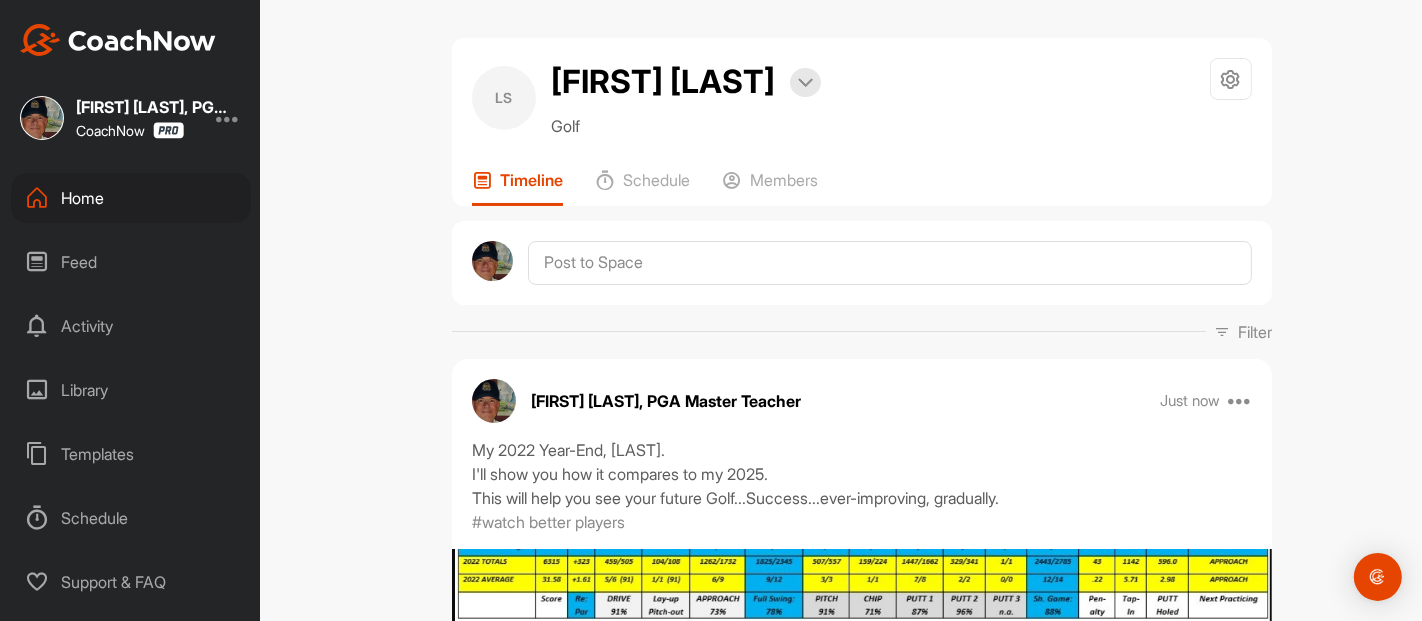 scroll, scrollTop: 0, scrollLeft: 0, axis: both 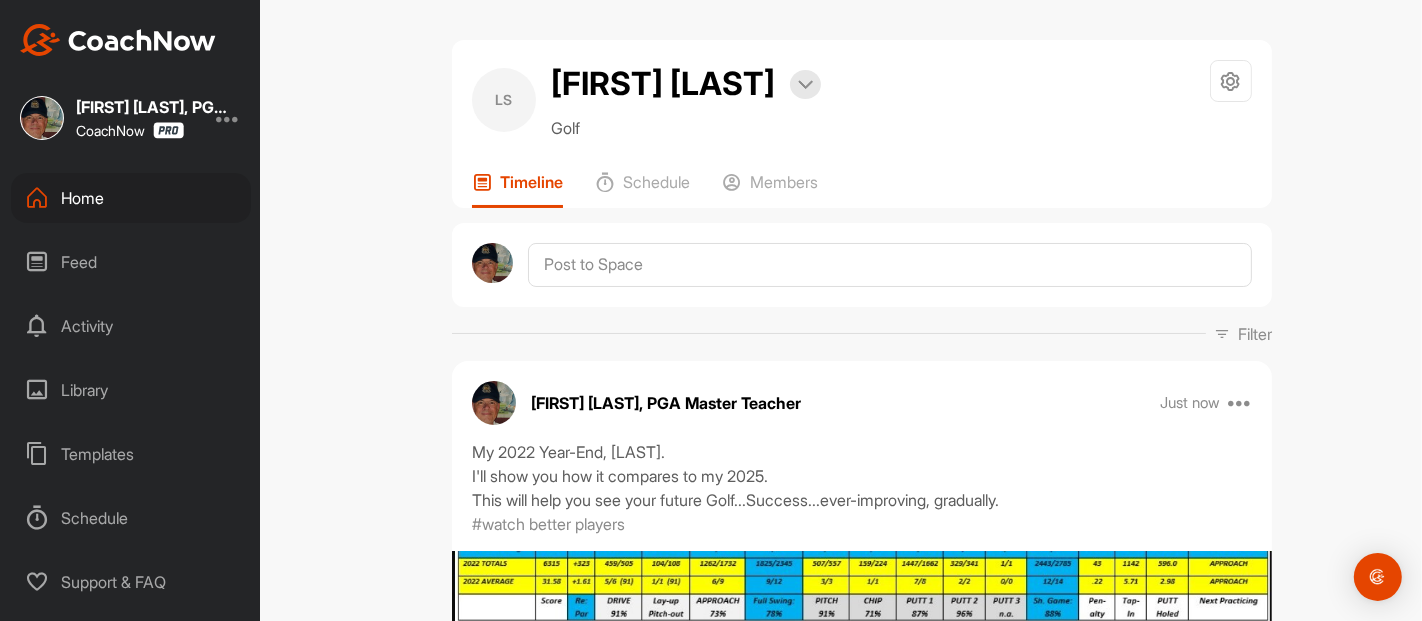 click on "[FIRST] [LAST]" at bounding box center (663, 84) 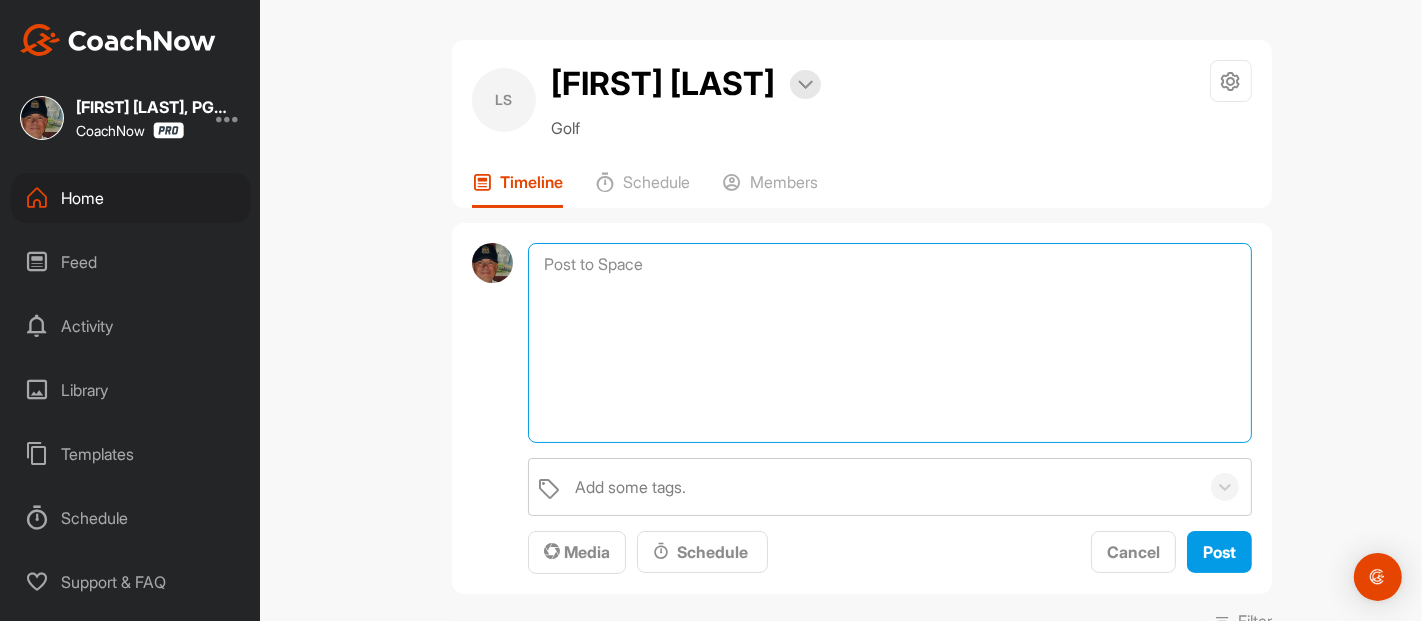 click at bounding box center (890, 343) 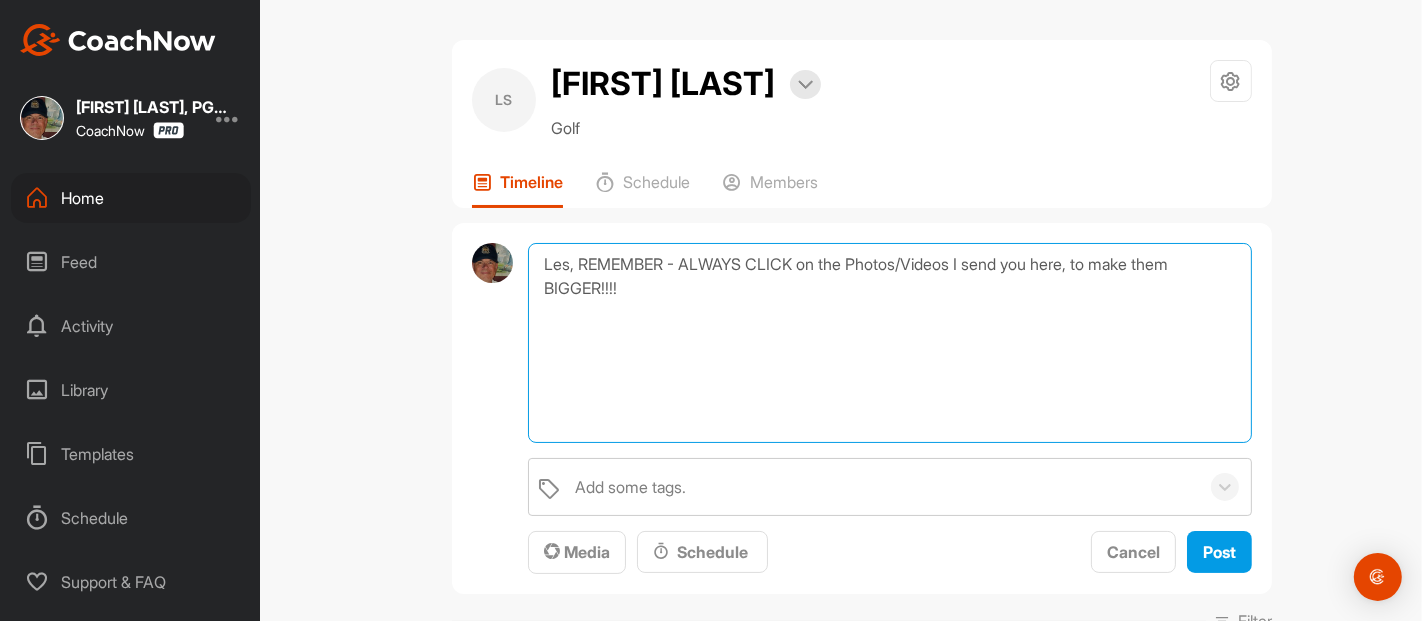type on "Les, REMEMBER - ALWAYS CLICK on the Photos/Videos I send you here, to make them BIGGER!!!!" 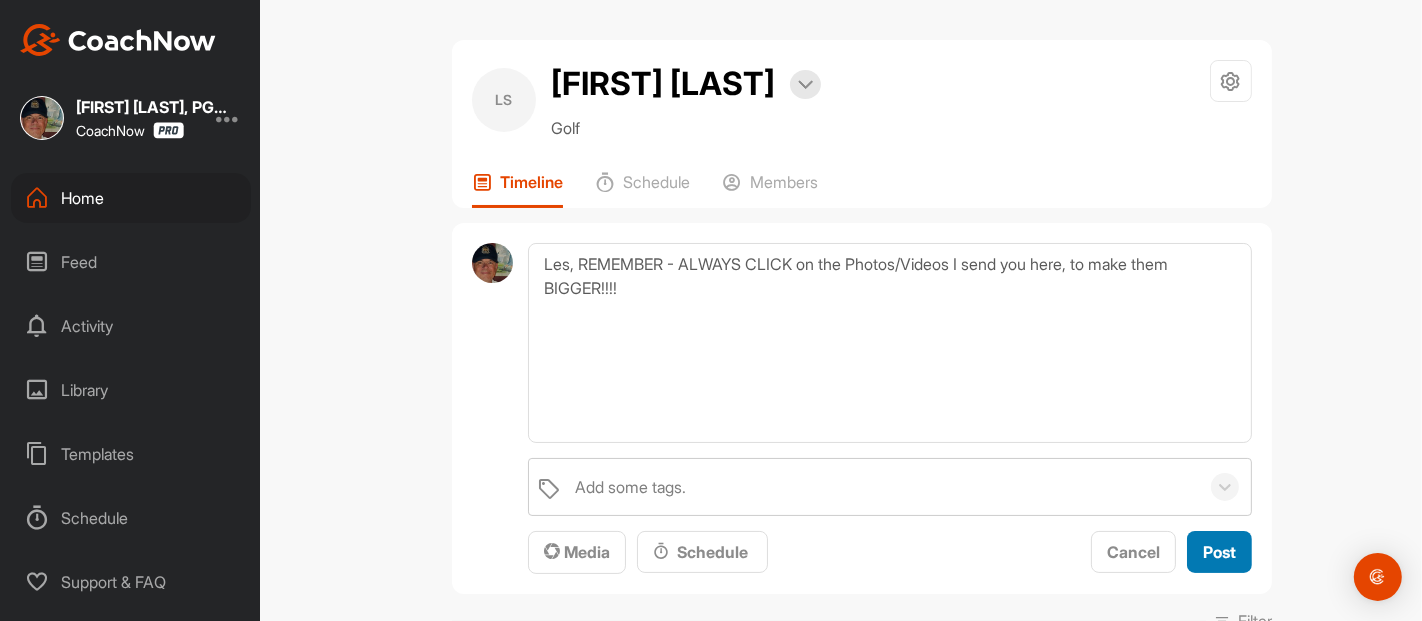 click on "Post" at bounding box center [1219, 552] 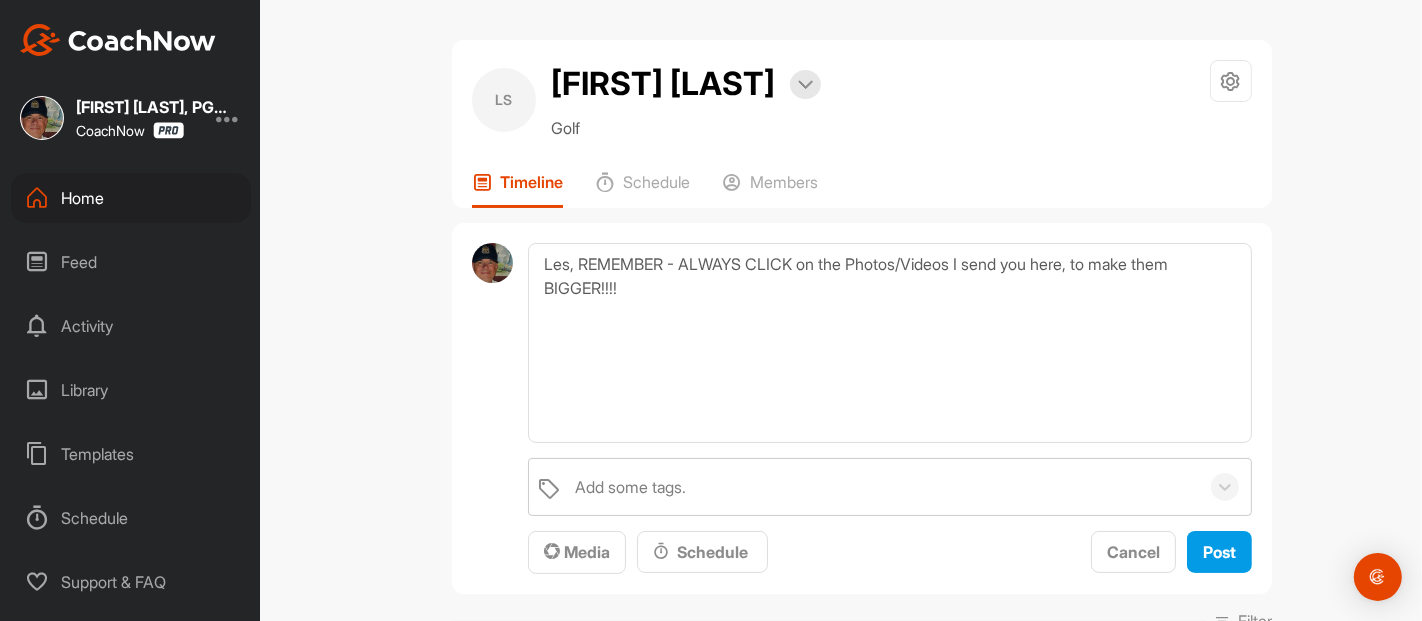 type 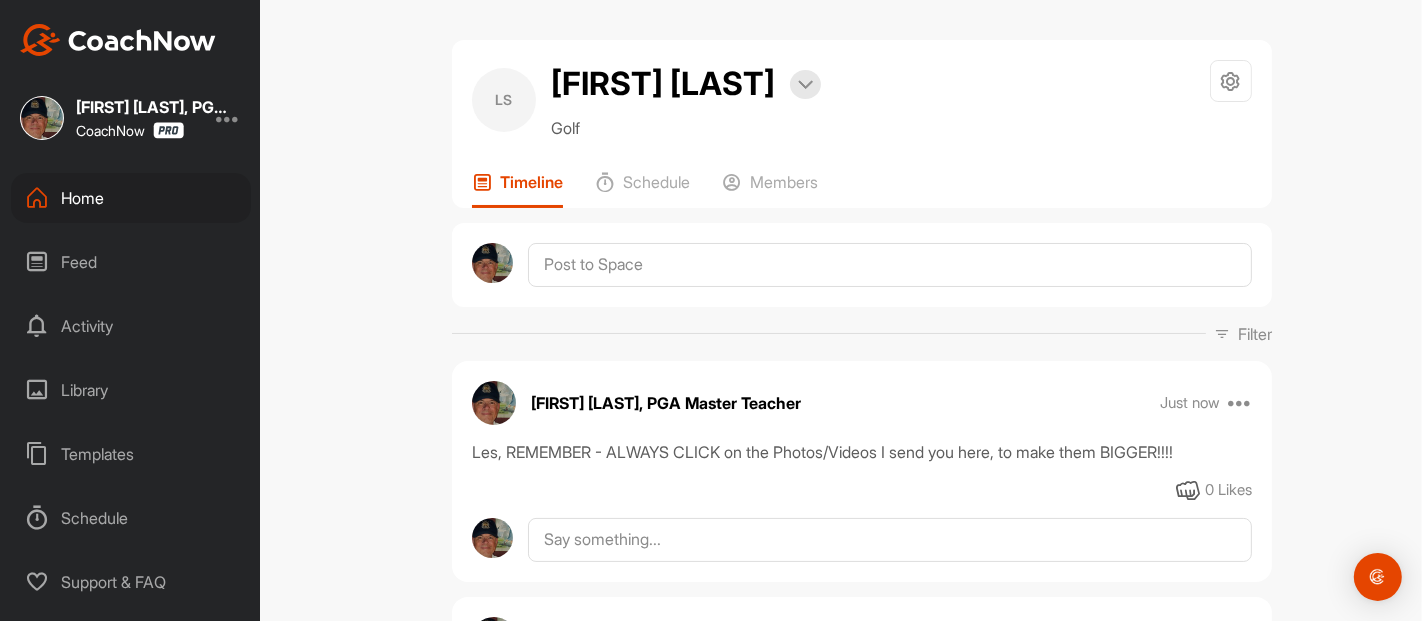 click on "LS [FIRST] [LAST] Bookings Golf Space Settings Your Notifications Leave Space Timeline Schedule Members Filter Media Type Images Videos Notes Audio Documents Author AC AJ Cooper [EMAIL] AC AJ Cooper [EMAIL] AC Abby Chavez [EMAIL] AL Adam Lewis [EMAIL] AK Addie Kern [EMAIL] AL Addison Lafree [EMAIL] AB Al Barker [EMAIL] Alex Beckett [EMAIL] Alex Berlin [EMAIL] Alex Brickley [EMAIL] AC Alex Chavez [EMAIL] AC Alex Cheplowitz [EMAIL] AG Alex Guffey [EMAIL] Amanda Dixon [EMAIL] Amanda Lower [EMAIL] Amy Pugliano [EMAIL] Andrew Mill [EMAIL] AN Andrew Nepomuceno [EMAIL] AB Andy Burns [EMAIL] Andy Erickson [EMAIL] Andy Zoller [EMAIL] AV Ann Verhaeghe [EMAIL] AF AC AT AT" at bounding box center (862, 310) 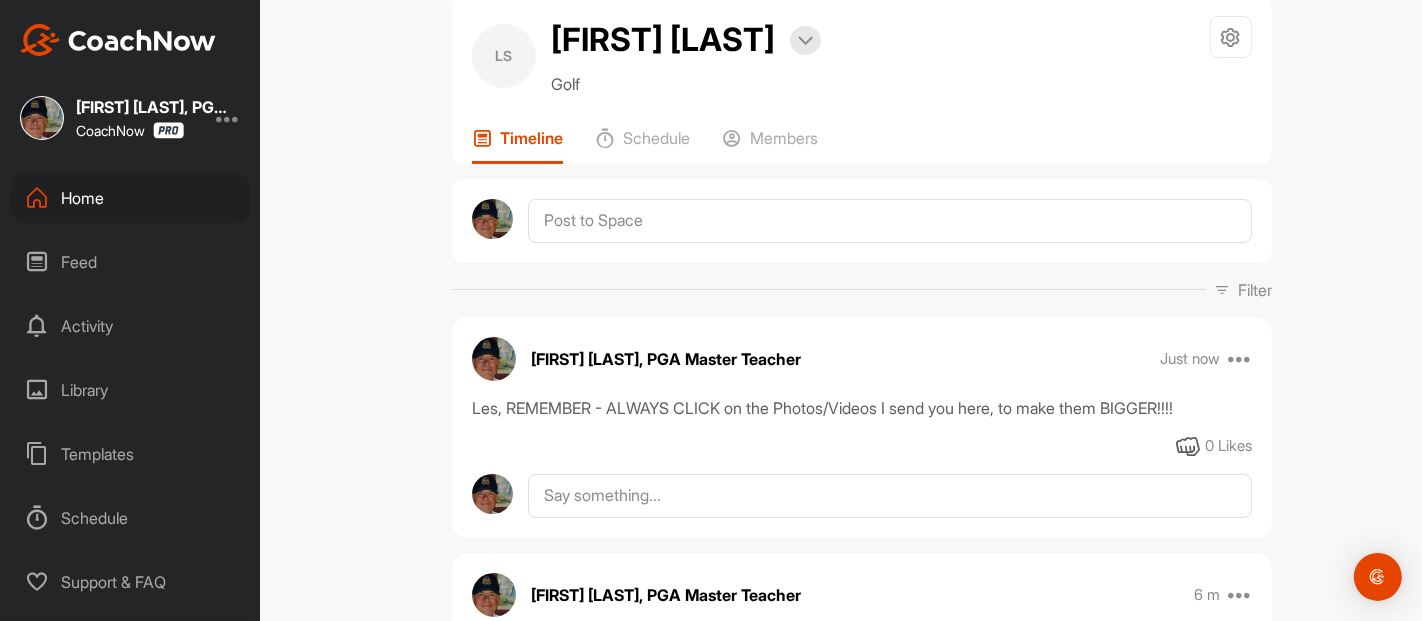 click at bounding box center (1240, 359) 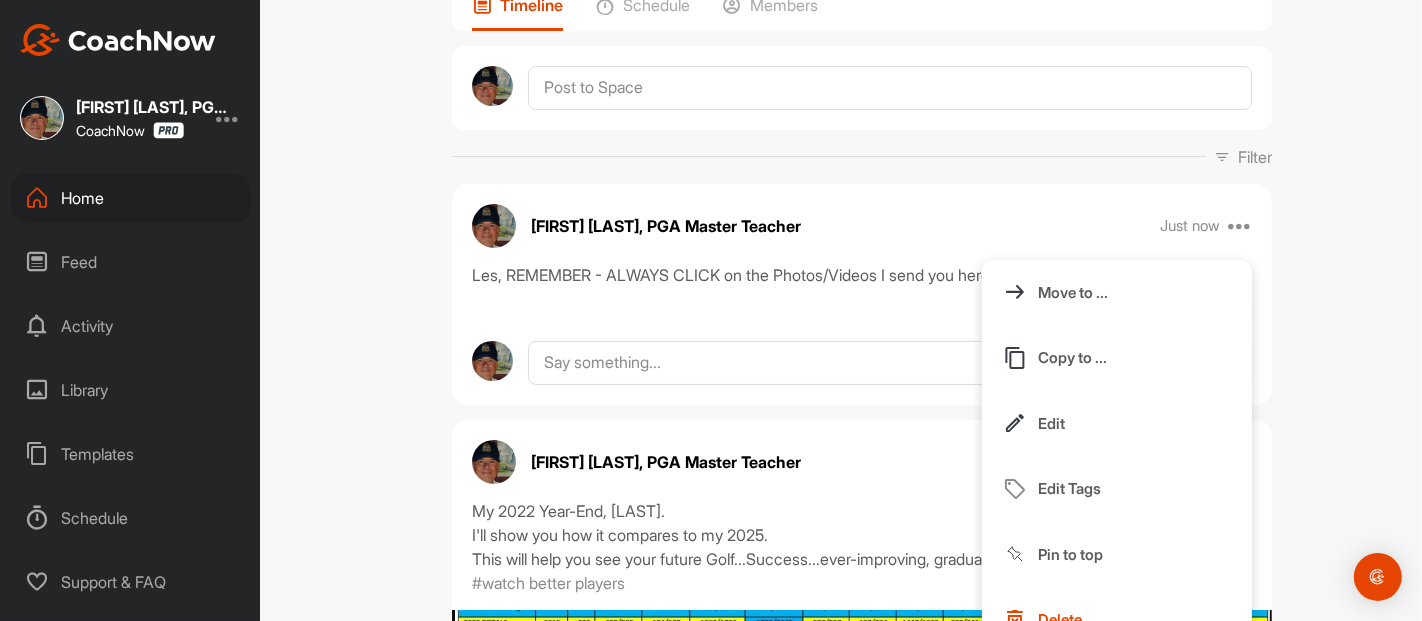 scroll, scrollTop: 222, scrollLeft: 0, axis: vertical 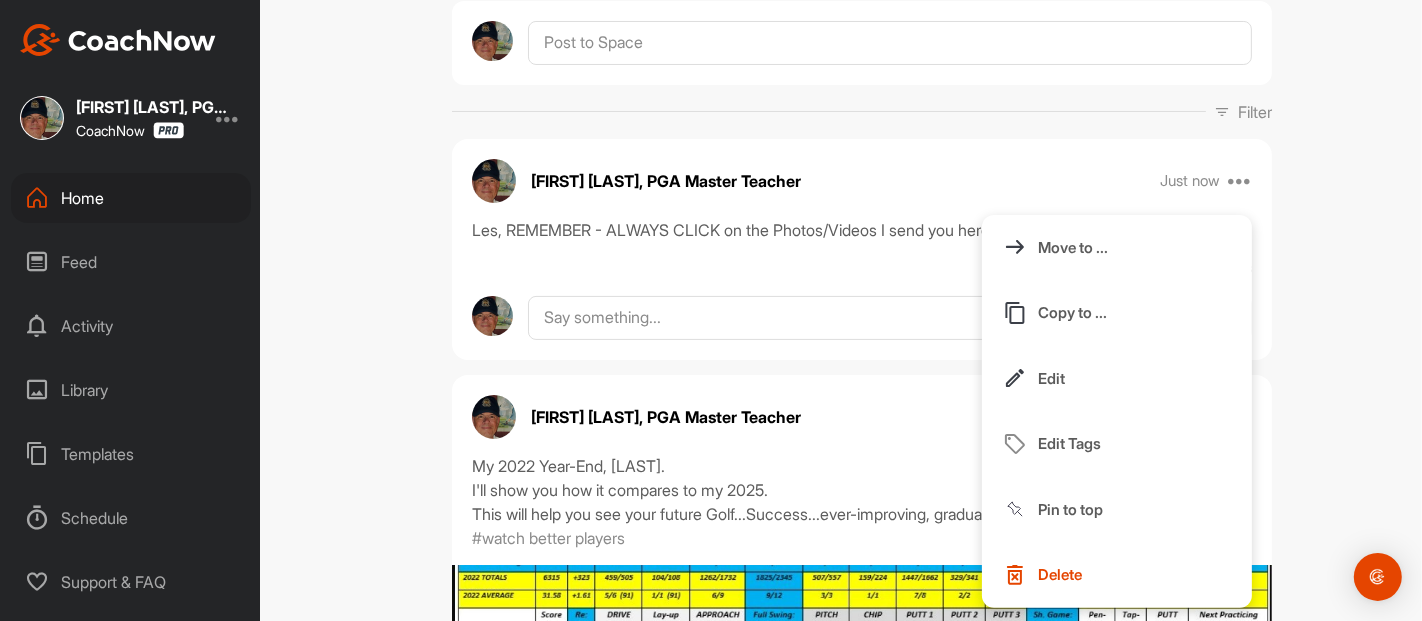 click on "Pin to top" at bounding box center (1117, 510) 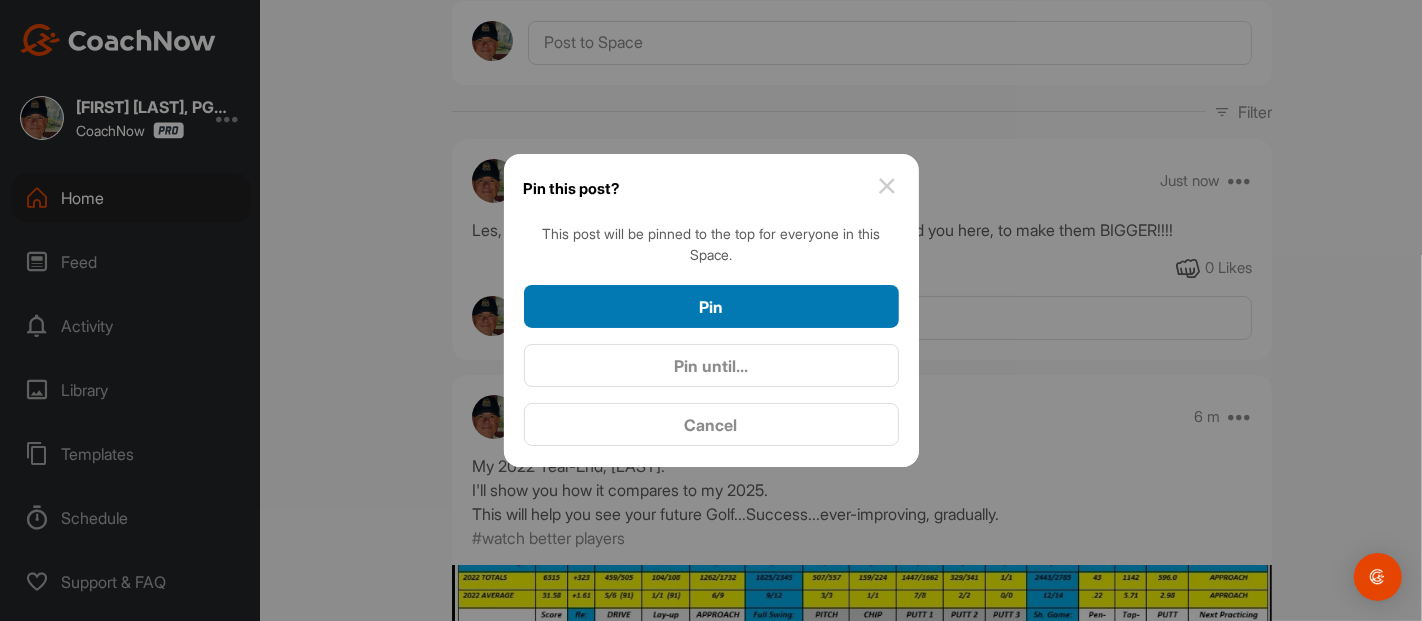 click on "Pin" at bounding box center (711, 307) 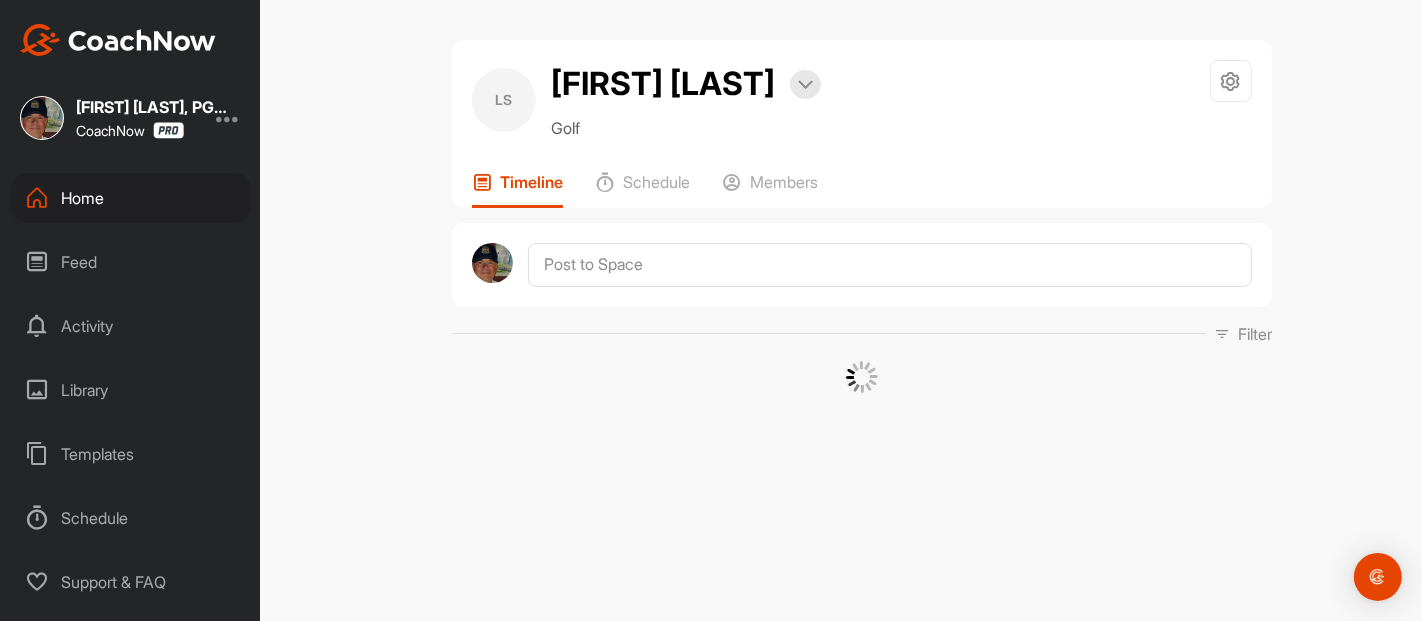 scroll, scrollTop: 0, scrollLeft: 0, axis: both 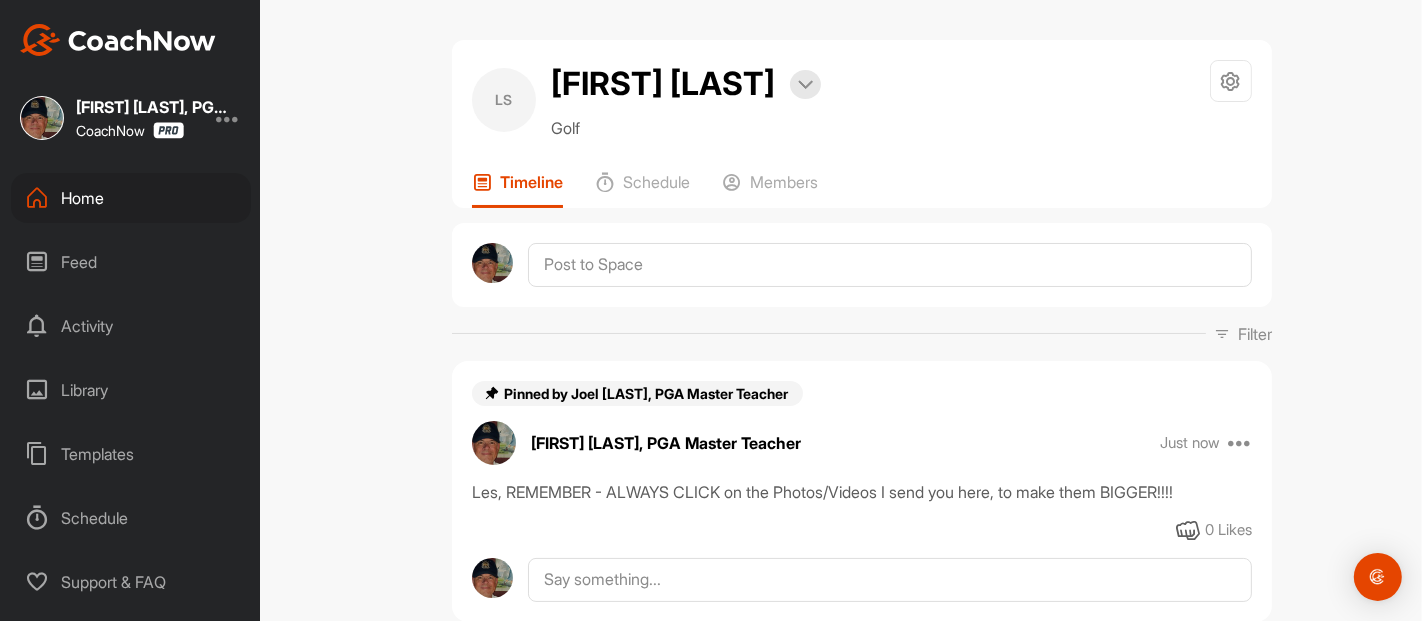 click on "LS [FIRST] [LAST] Bookings Golf Space Settings Your Notifications Leave Space Timeline Schedule Members Filter Media Type Images Videos Notes Audio Documents Author AC AJ Cooper [EMAIL] AC AJ Cooper [EMAIL] AC Abby Chavez [EMAIL] AL Adam Lewis [EMAIL] AK Addie Kern [EMAIL] AL Addison Lafree [EMAIL] AB Al Barker [EMAIL] Alex Beckett [EMAIL] Alex Berlin [EMAIL] Alex Brickley [EMAIL] AC Alex Chavez [EMAIL] AC Alex Cheplowitz [EMAIL] AG Alex Guffey [EMAIL] Amanda Dixon [EMAIL] Amanda Lower [EMAIL] Amy Pugliano [EMAIL] Andrew Mill [EMAIL] AN Andrew Nepomuceno [EMAIL] AB Andy Burns [EMAIL] Andy Erickson [EMAIL] Andy Zoller [EMAIL] AV Ann Verhaeghe [EMAIL] AF AC AT AT" at bounding box center [862, 310] 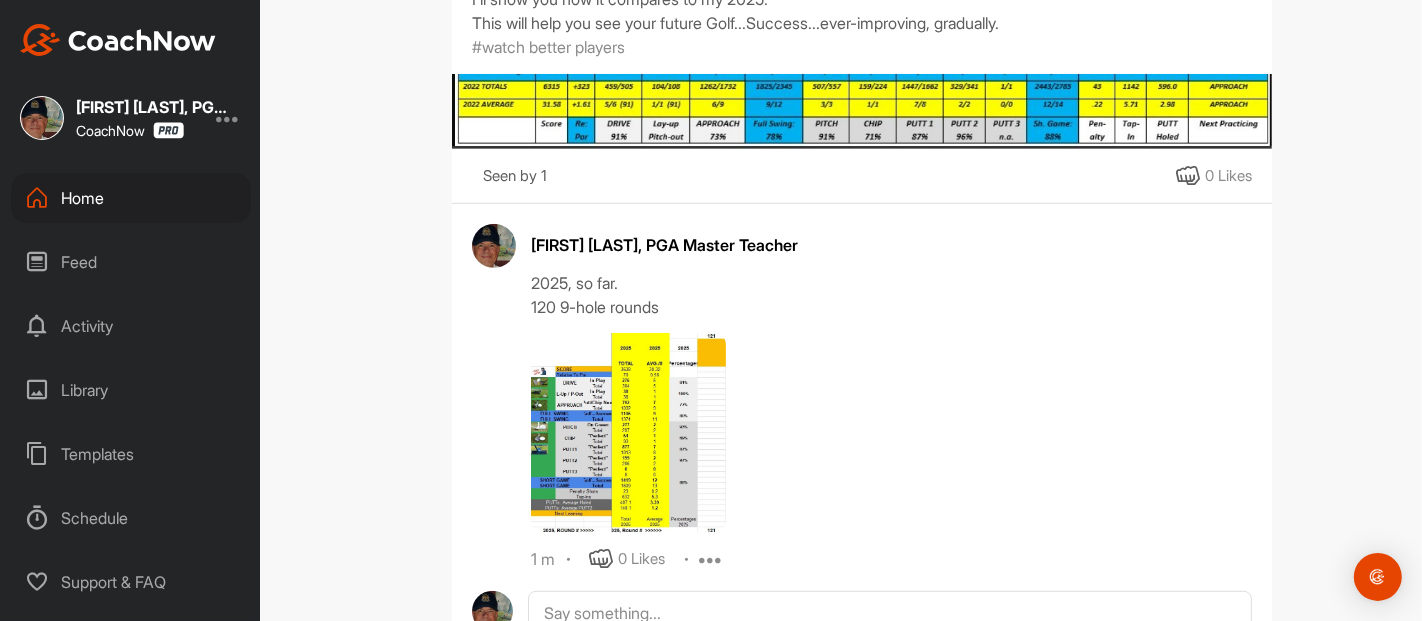scroll, scrollTop: 755, scrollLeft: 0, axis: vertical 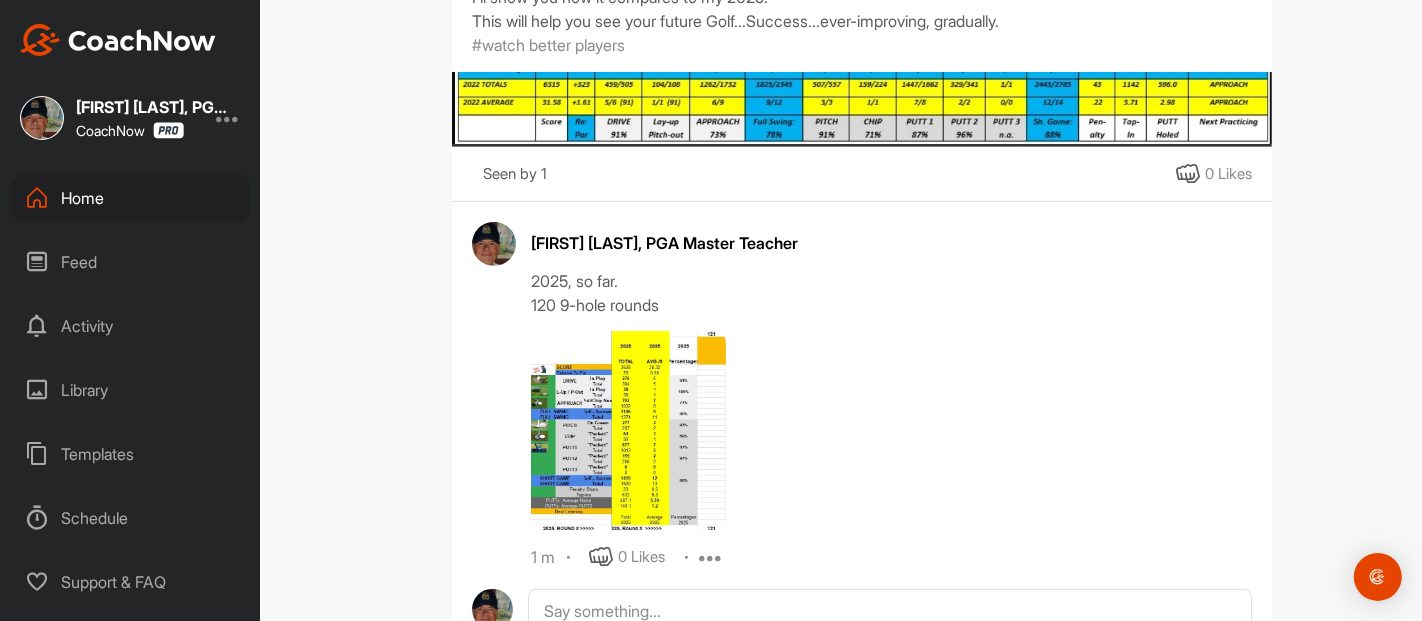 click at bounding box center (628, 431) 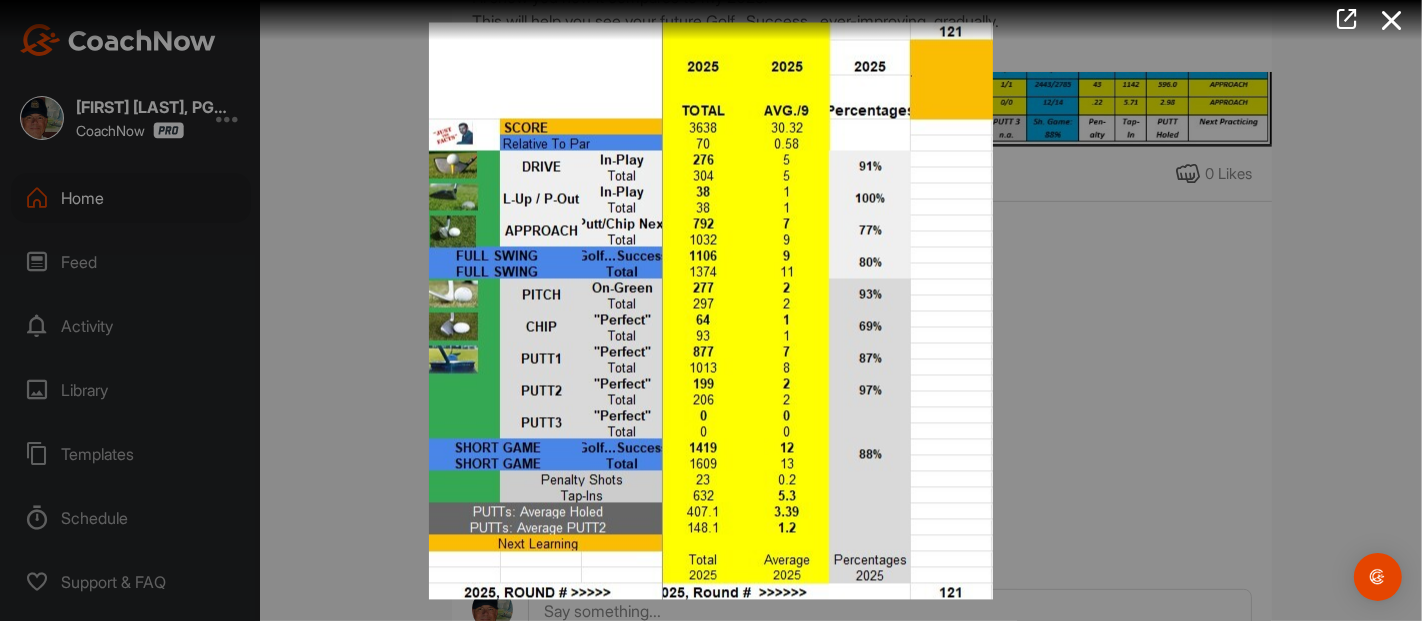 click at bounding box center (711, 310) 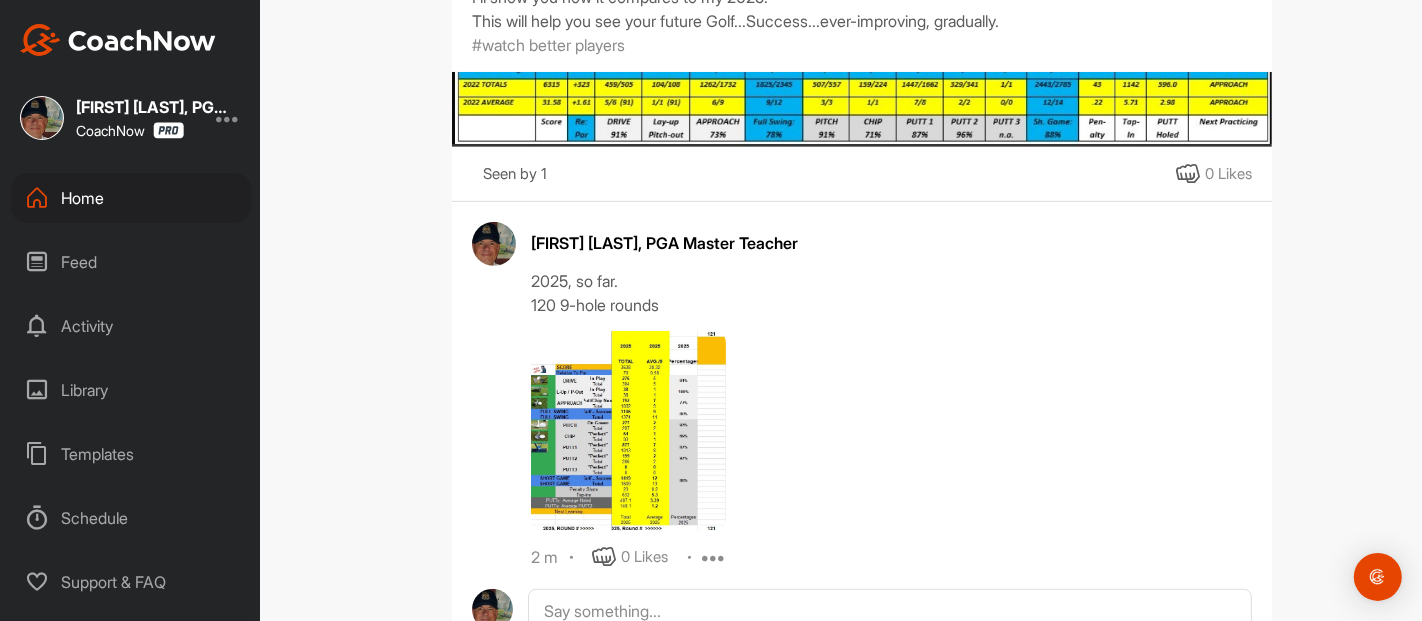 click on "LS [FIRST] [LAST] Bookings Golf Space Settings Your Notifications Leave Space Timeline Schedule Members Filter Media Type Images Videos Notes Audio Documents Author AC AJ Cooper [EMAIL] AC AJ Cooper [EMAIL] AC Abby Chavez [EMAIL] AL Adam Lewis [EMAIL] AK Addie Kern [EMAIL] AL Addison Lafree [EMAIL] AB Al Barker [EMAIL] Alex Beckett [EMAIL] Alex Berlin [EMAIL] Alex Brickley [EMAIL] AC Alex Chavez [EMAIL] AC Alex Cheplowitz [EMAIL] AG Alex Guffey [EMAIL] Amanda Dixon [EMAIL] Amanda Lower [EMAIL] Amy Pugliano [EMAIL] Andrew Mill [EMAIL] AN Andrew Nepomuceno [EMAIL] AB Andy Burns [EMAIL] Andy Erickson [EMAIL] Andy Zoller [EMAIL] AV Ann Verhaeghe [EMAIL] AF AC AT AT" at bounding box center (862, 310) 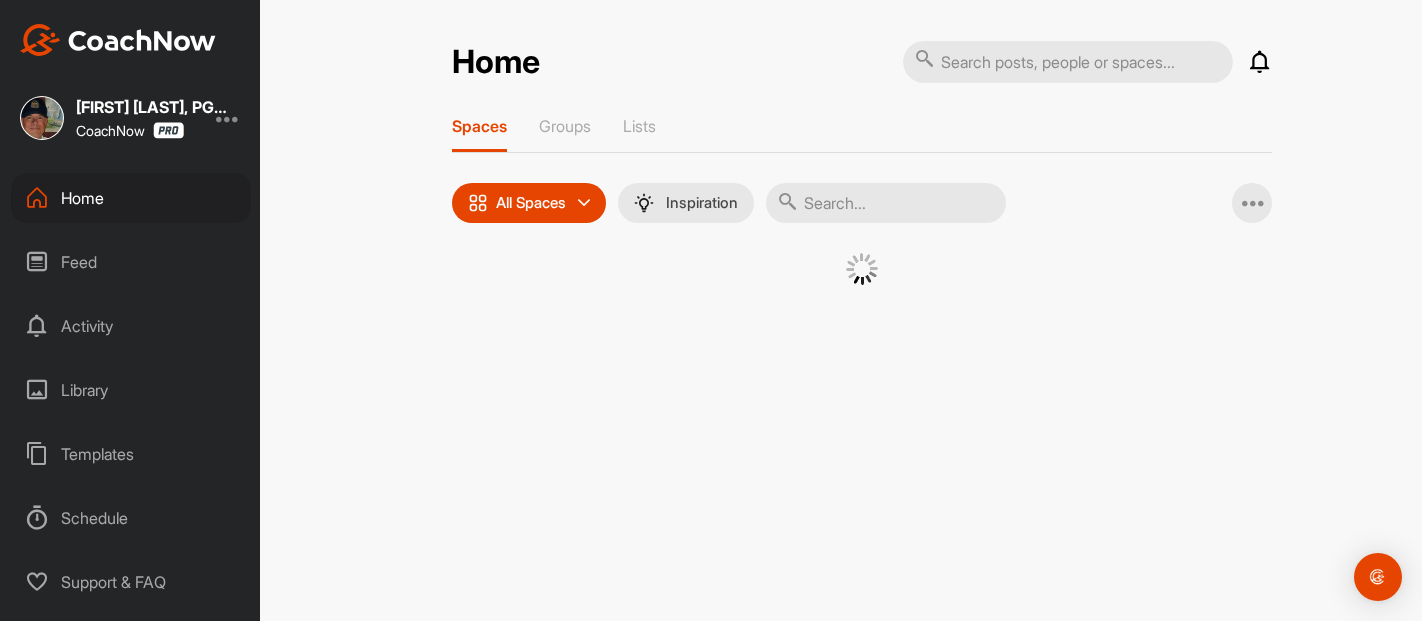 scroll, scrollTop: 0, scrollLeft: 0, axis: both 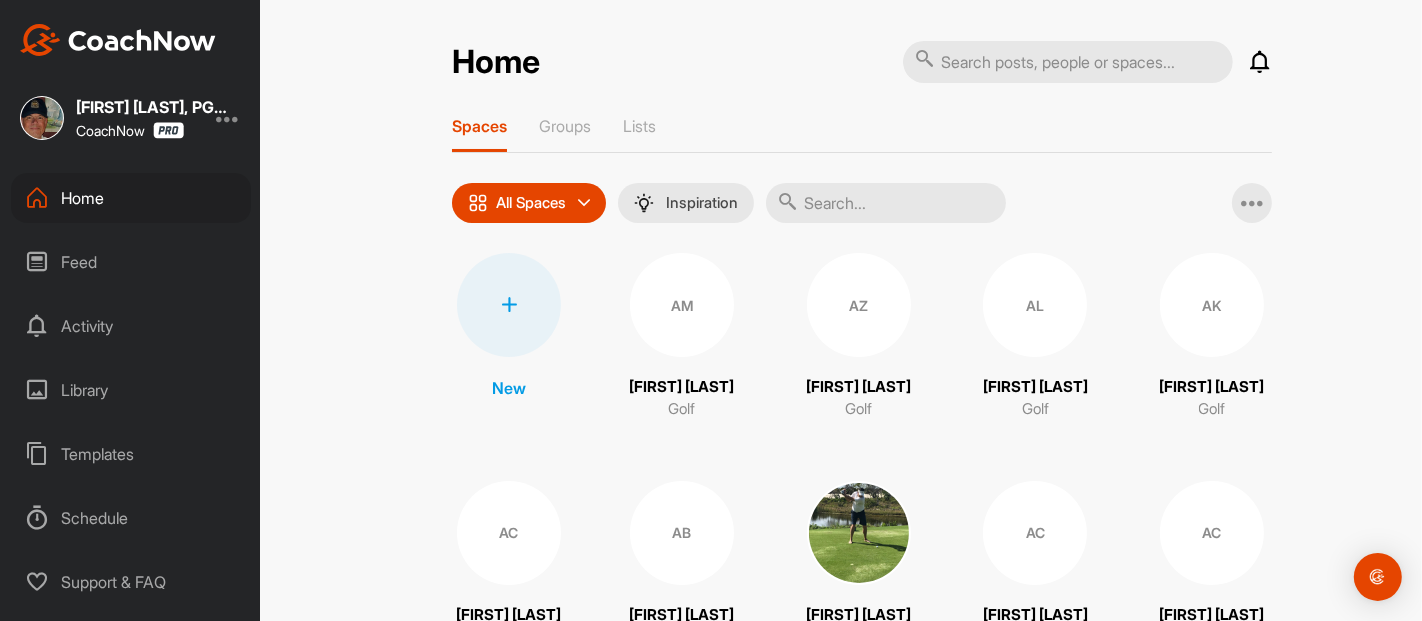 click on "Home Notifications Invitations Today [FIRST] [INITIAL]. liked your audio . 11 h  • [FIRST] [LAST] / Golf [FIRST] [INITIAL]. replied to a post : "Not unhappy. Had a pro inst..." 13 h  • [FIRST] [LAST] / Golf [FIRST] [INITIAL]. replied to a post : "Oops. The front was a 49 an..." 17 h  • [FIRST] [LAST] / Golf [FIRST] [INITIAL]. posted an image : " The river course has lots o... " 17 h  • [FIRST] [LAST] / Golf [FIRST] [INITIAL]. posted an image : " Robert Trent Jones - River ... " 17 h  • [FIRST] [LAST] / Golf [INITIAL] [FIRST] [INITIAL]. liked your image . 21 h  • [FIRST] [LAST] / Golf [INITIAL] [FIRST] [INITIAL]. liked your image . 1 d  • [FIRST] [LAST] / Golf [INITIAL] [FIRST] [INITIAL]. replied to a post : "We’re skipping this year du..." 1 d  • [FIRST] [LAST] / Golf [INITIAL] [FIRST] [INITIAL]. replied to a post : "Hi [FIRST]. Been hitting it pr..." 1 d  • [FIRST] [LAST] / Golf [INITIAL] [FIRST] [INITIAL]. replied to a post : "30/10 but the 22/11 for sho..." 1 d  • [FIRST] [LAST] / Golf [INITIAL] [FIRST] [INITIAL]. replied to a post : "thanks for considering" 1 d  • [FIRST] [LAST] / Golf [INITIAL] [INITIAL]. liked your image . 1 d   2 d" at bounding box center [862, 310] 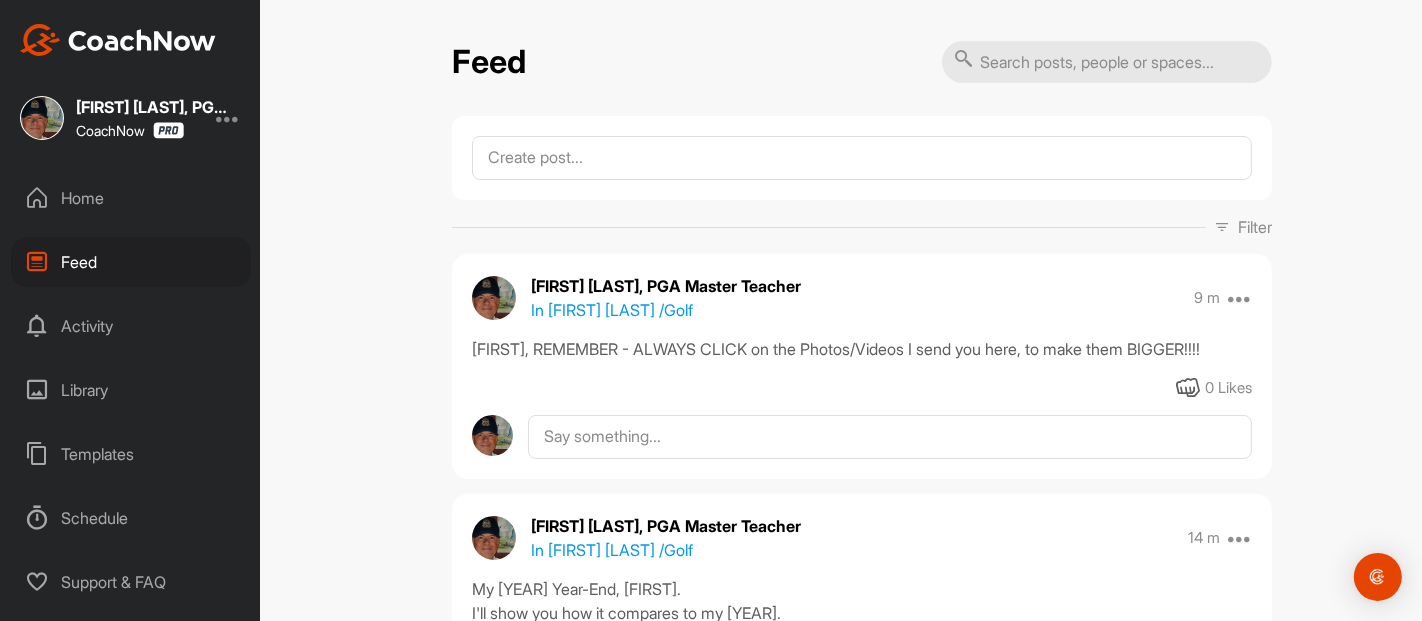 click on "Feed Filter Media Type Images Videos Notes Audio Documents Author AC AJ Cooper [EMAIL] AC AJ Cooper [EMAIL] AM Aaron McCarrell [EMAIL] AC Abby Chavez [EMAIL] AL Adam Lewis [EMAIL] AK Addie Kern [EMAIL] AL Addison Lafree [EMAIL] AB Al Barker [EMAIL] Alex Beckett [EMAIL] Alex Berlin [EMAIL] Alex Brickley [EMAIL] AC Alex Chavez [EMAIL] AC Alex Cheplowitz [EMAIL] AG Alex Guffey [EMAIL] Amanda Dixon [EMAIL] Amanda Lower [EMAIL] Amy Pugliano [EMAIL] Andrew Mill [EMAIL] AN Andrew Nepomuceno [EMAIL] AB Andy Burns [EMAIL] Andy Erickson [EMAIL] Andy Zoller [EMAIL] AV Ann Verhaeghe [EMAIL] AF Anna Frey [EMAIL] AC Anne Conway [EMAIL] AT Arsh Tendni AT BB BH" at bounding box center (862, 310) 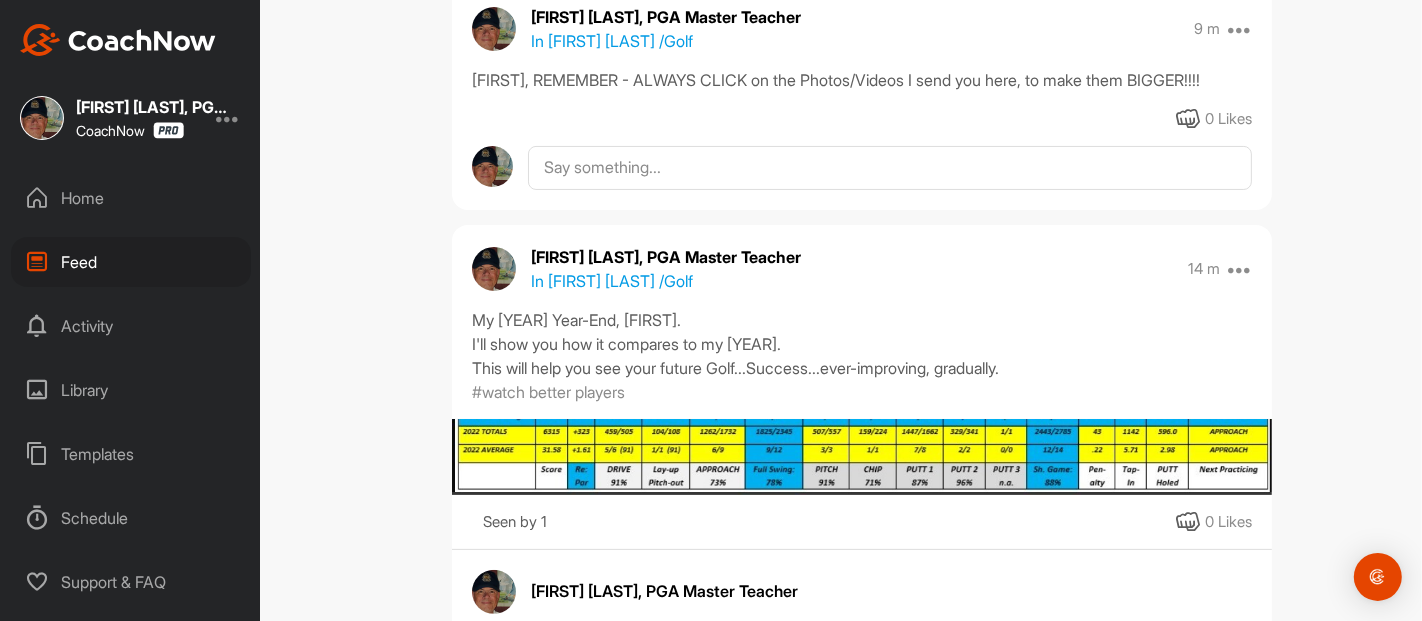scroll, scrollTop: 311, scrollLeft: 0, axis: vertical 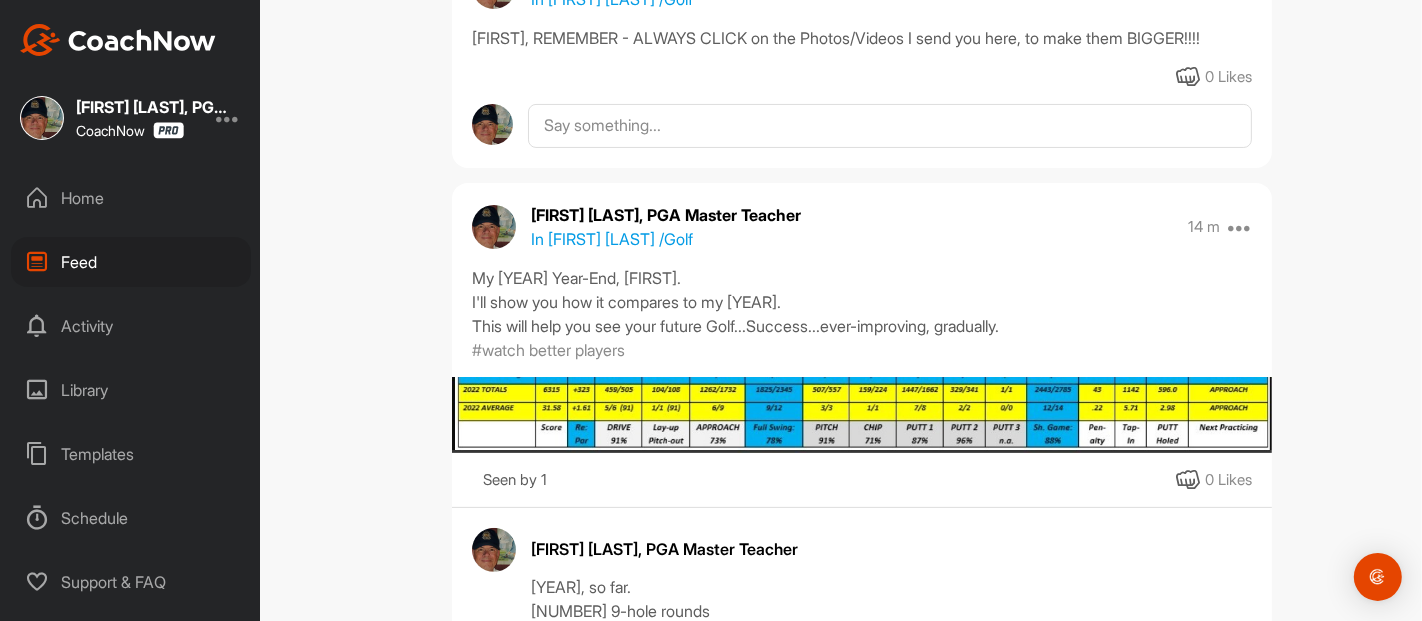 click at bounding box center (1240, 227) 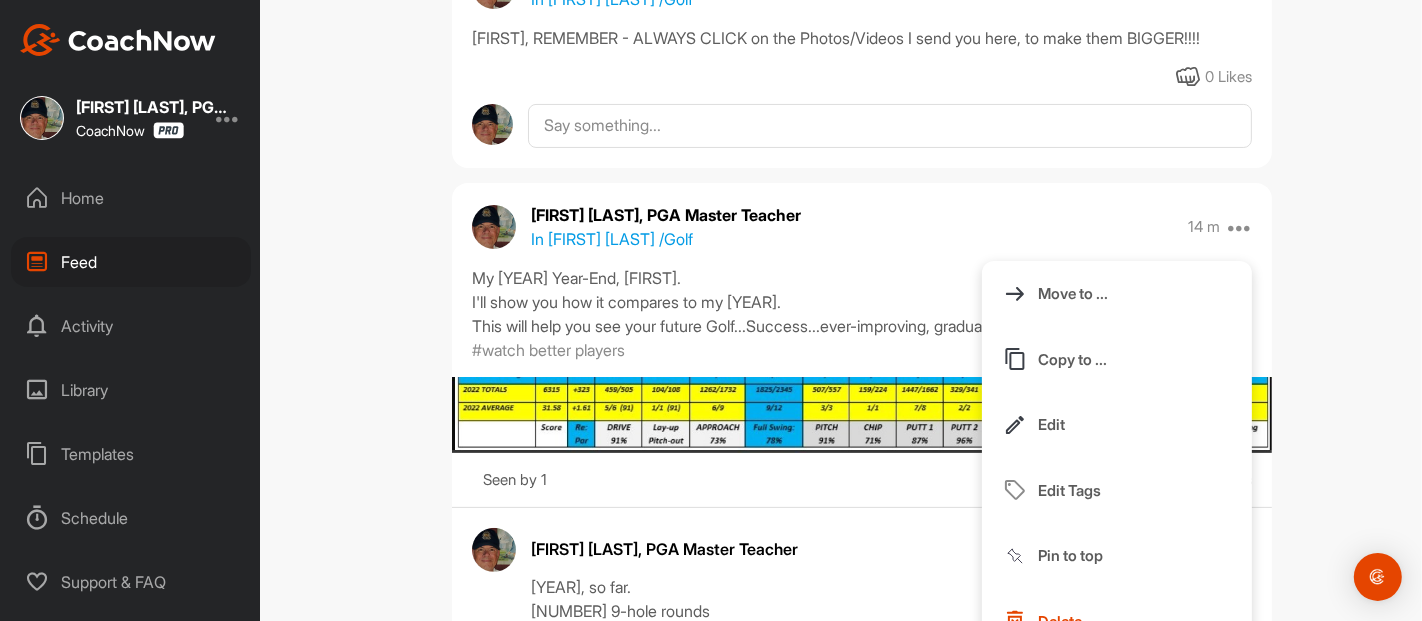 click on "Copy to ..." at bounding box center [1072, 359] 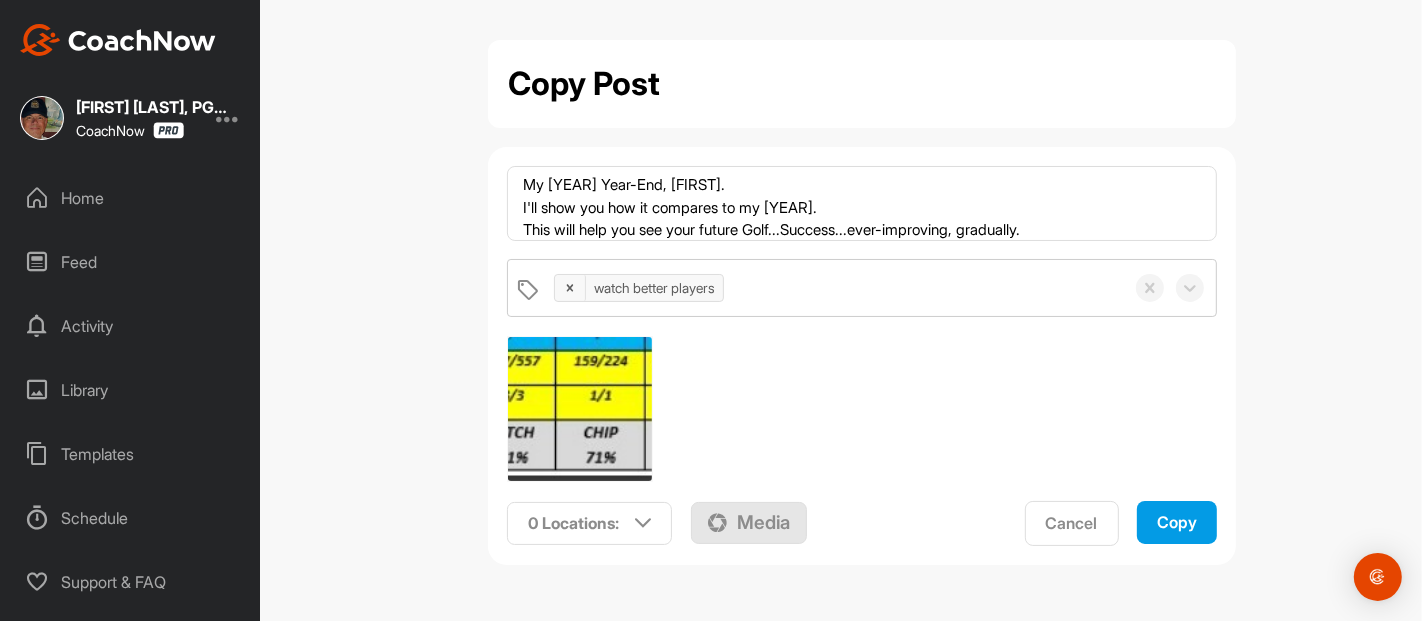 click at bounding box center [643, 523] 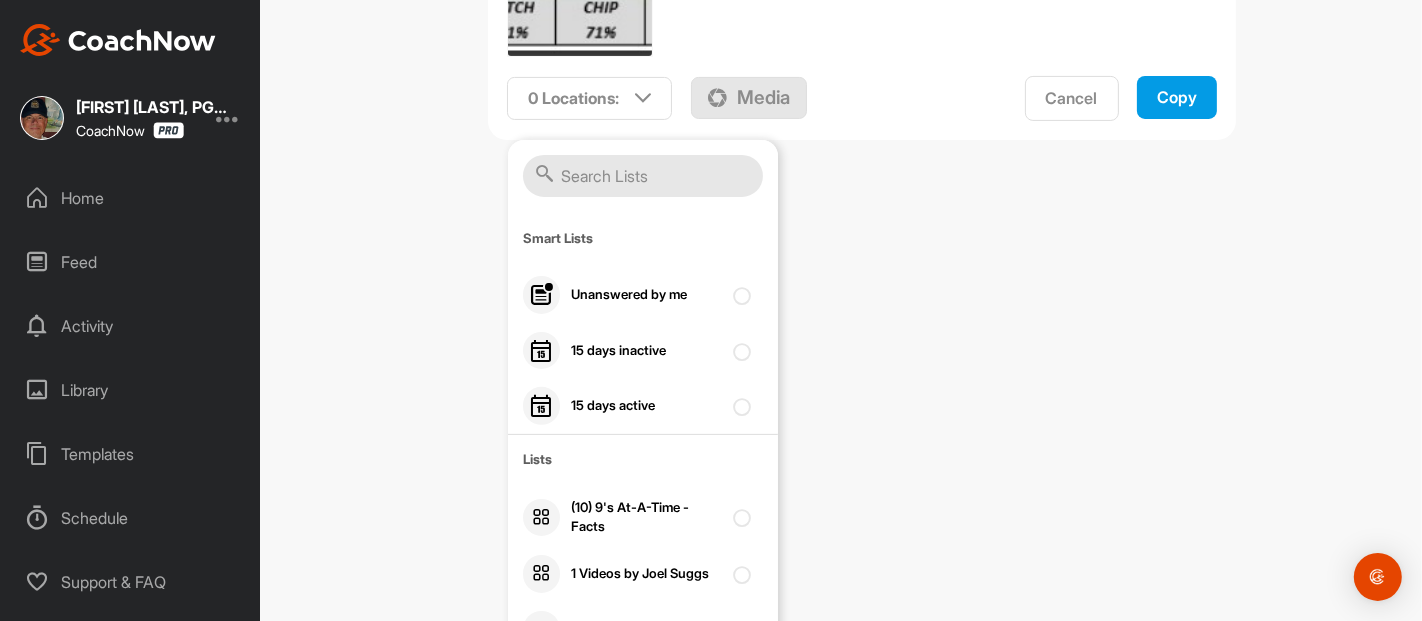 scroll, scrollTop: 444, scrollLeft: 0, axis: vertical 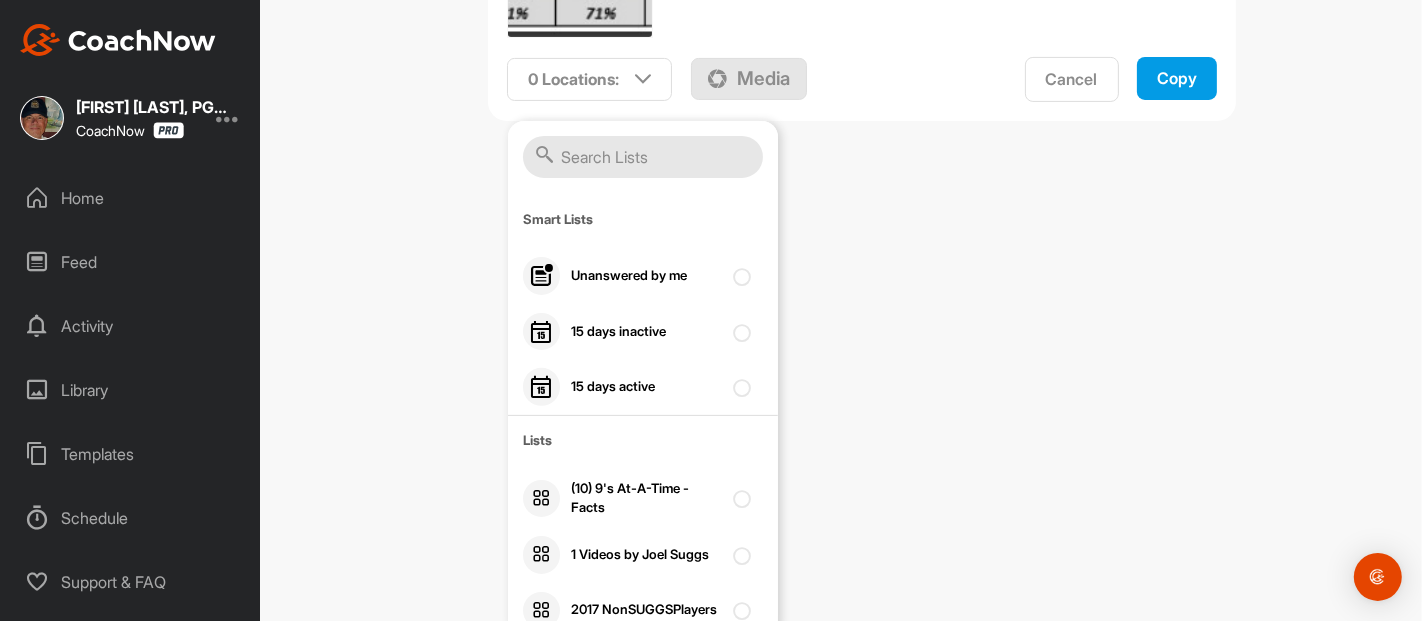 click at bounding box center [643, 157] 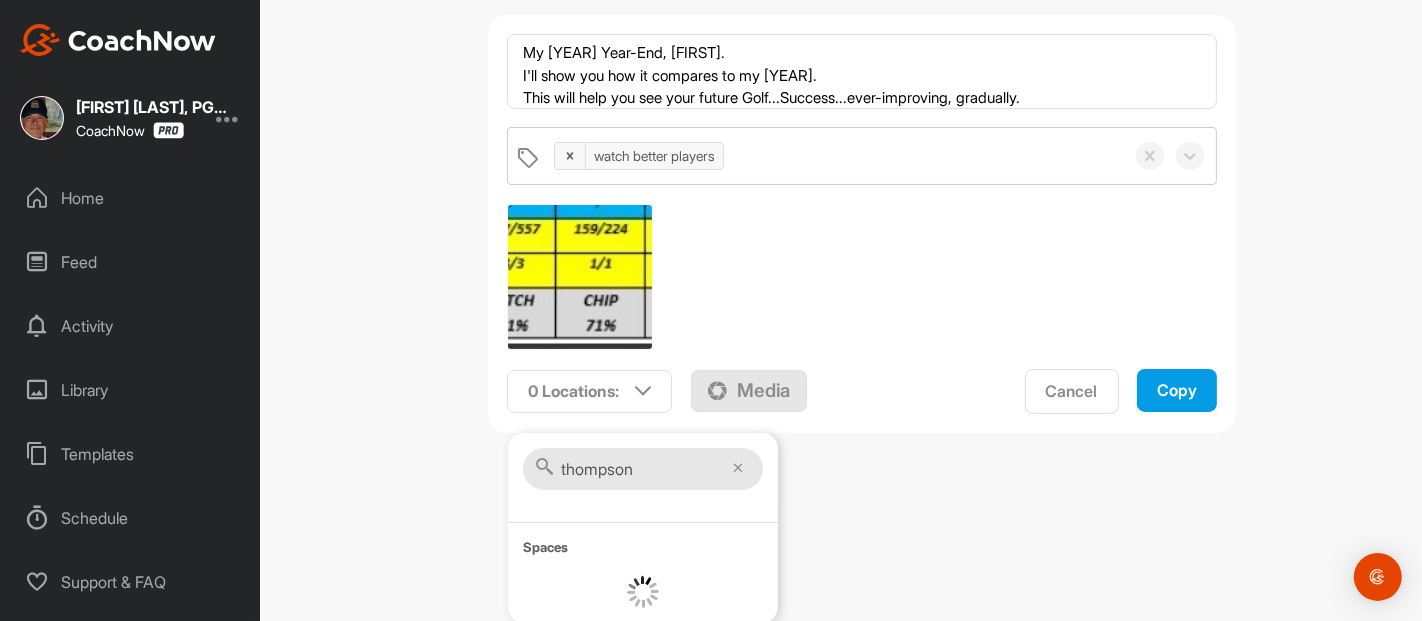 scroll, scrollTop: 326, scrollLeft: 0, axis: vertical 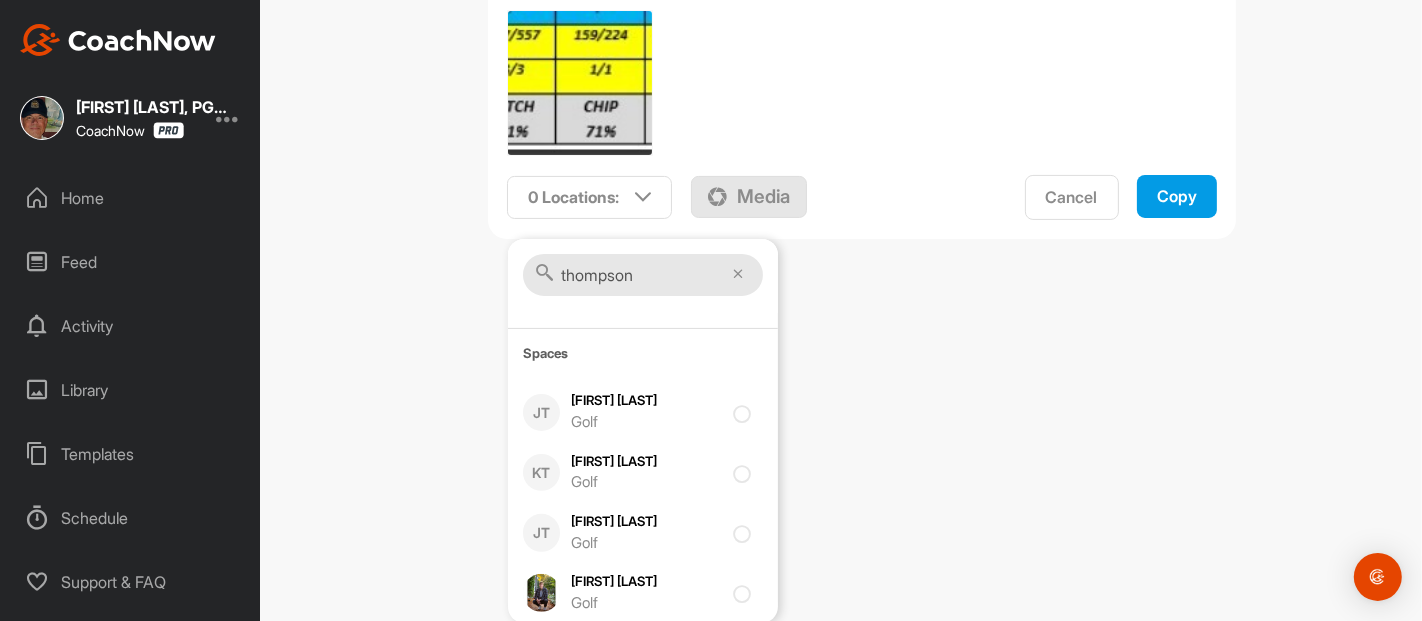type on "thompson" 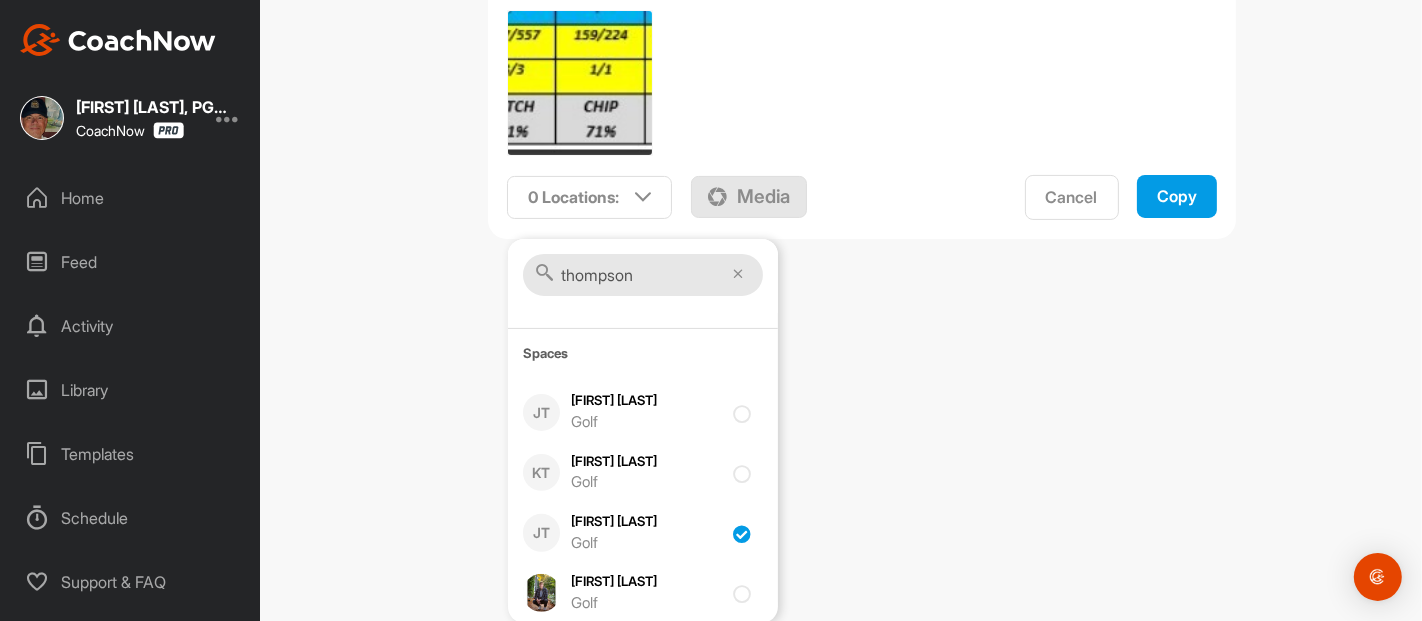 checkbox on "true" 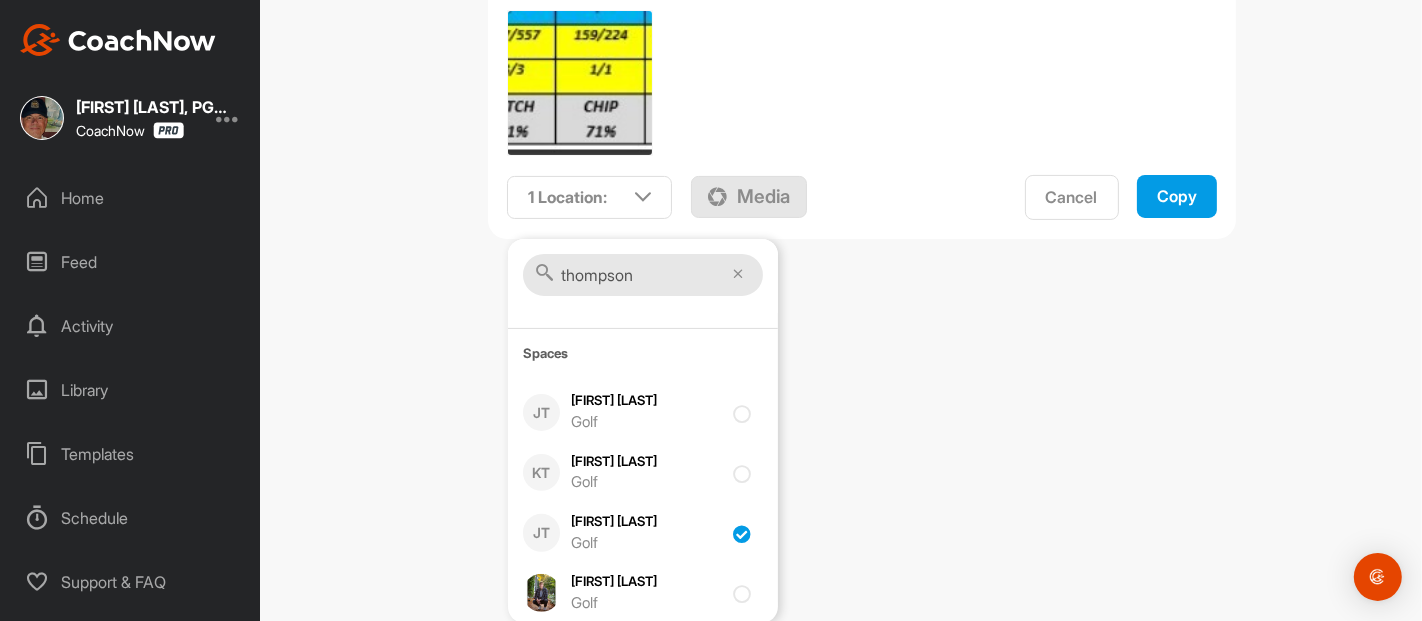 click on "Copy" at bounding box center [1177, 196] 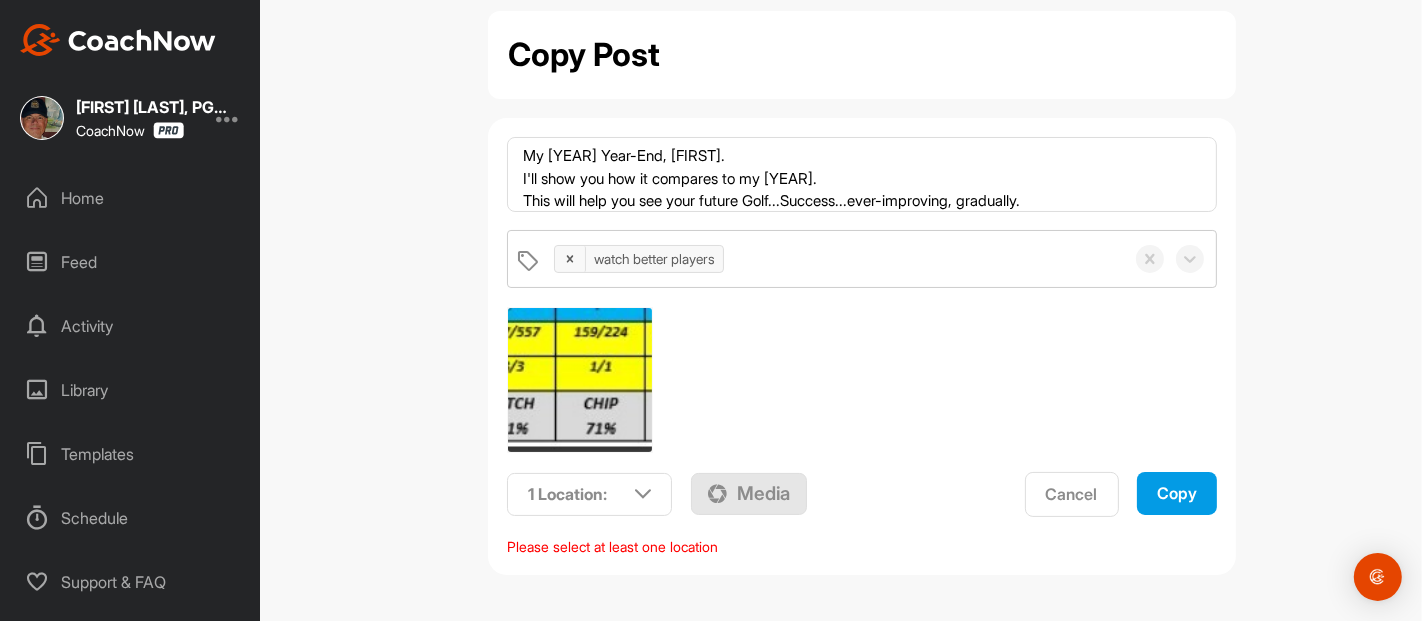 scroll, scrollTop: 27, scrollLeft: 0, axis: vertical 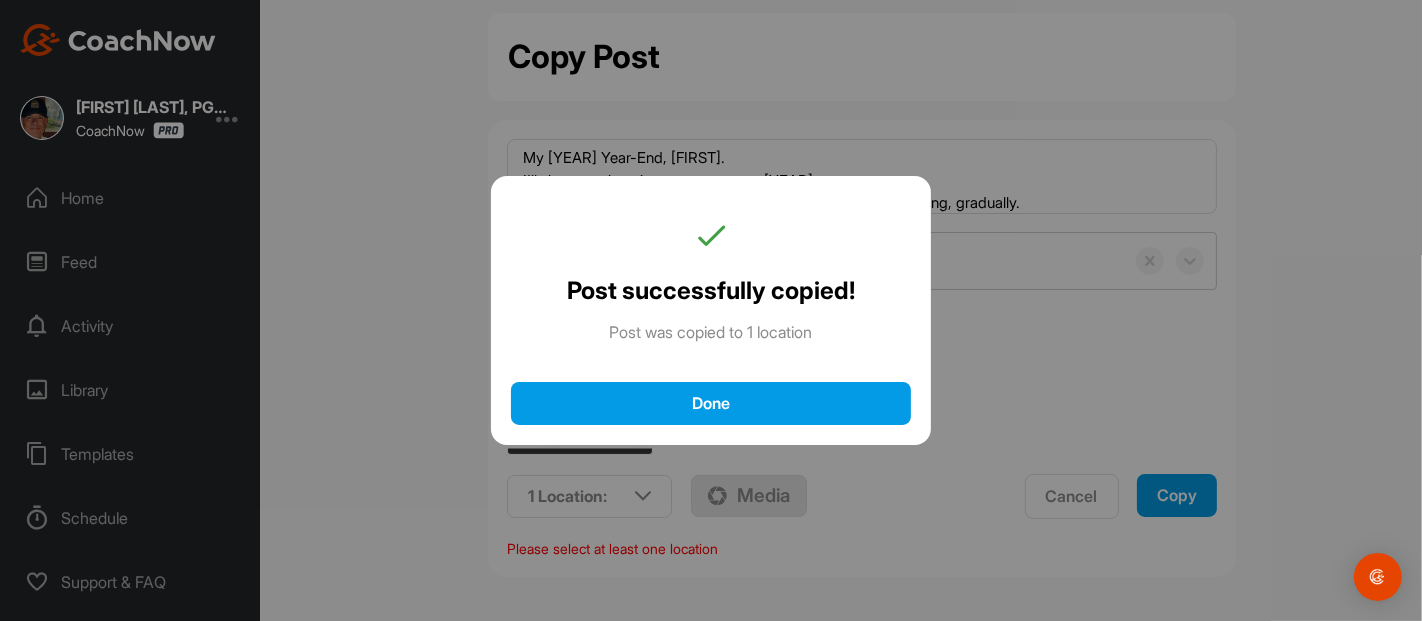 click on "Done" at bounding box center [711, 403] 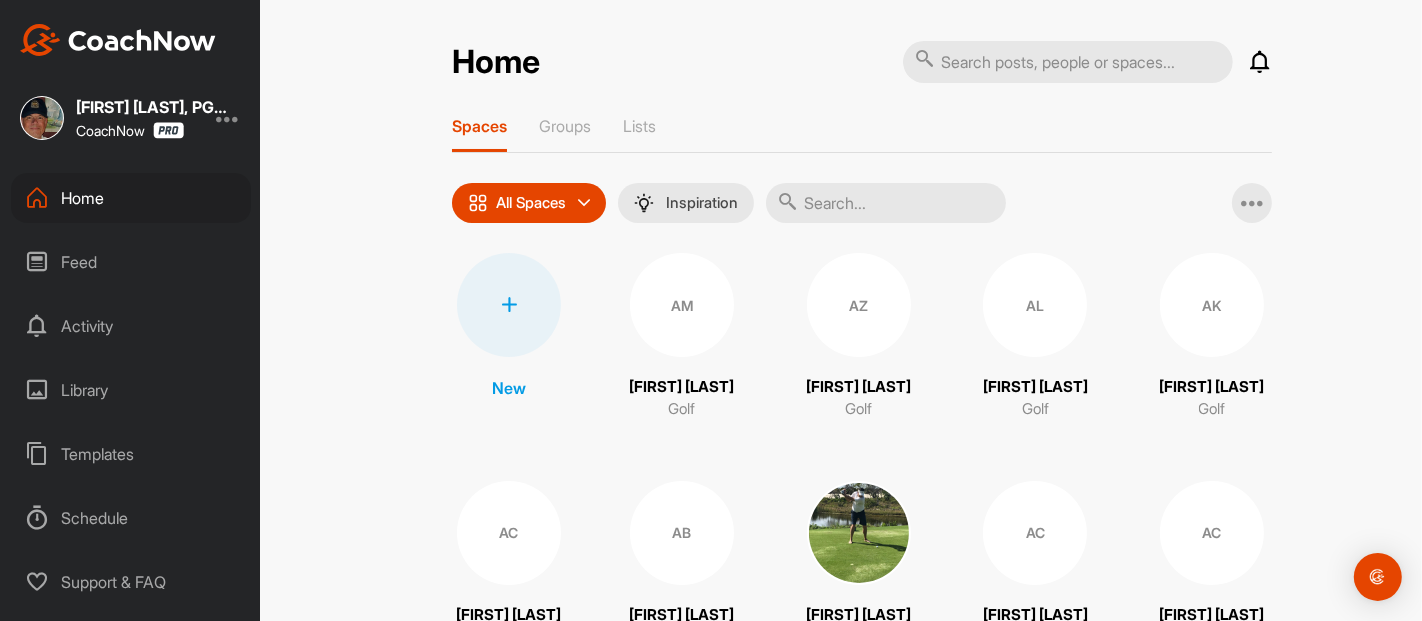 click on "Feed" at bounding box center [131, 262] 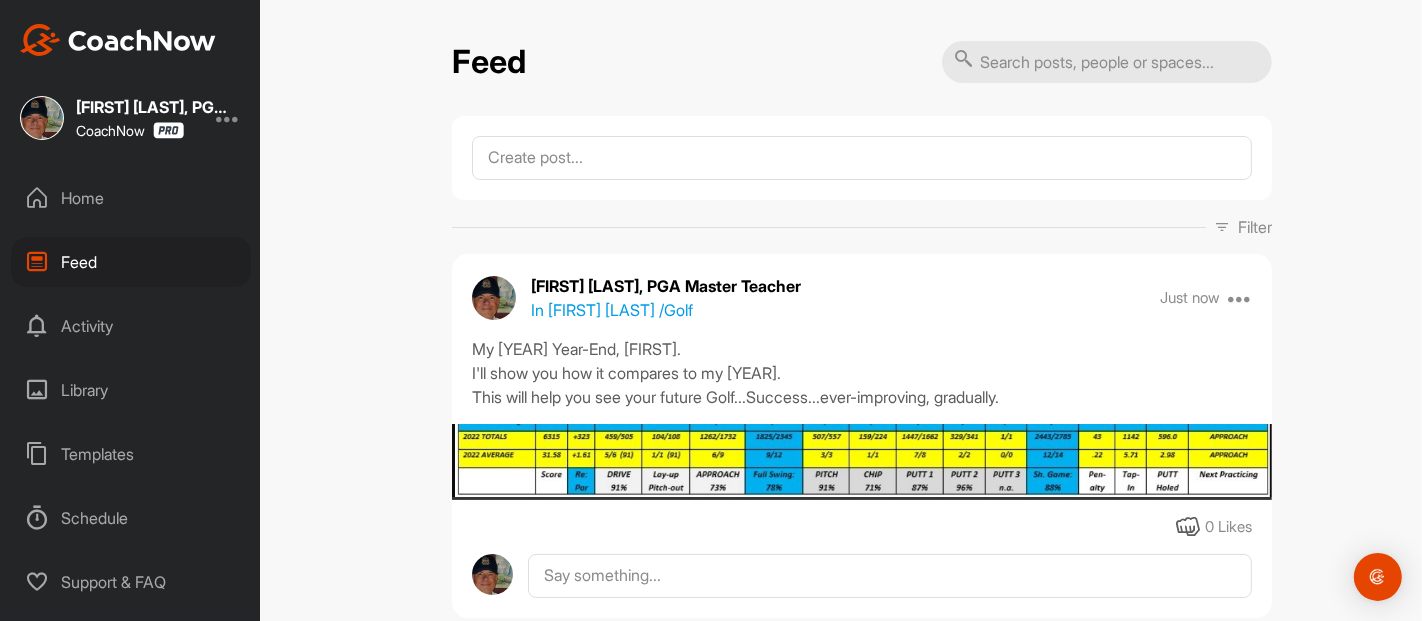 click on "Feed Filter Media Type Images Videos Notes Audio Documents Author AC AJ Cooper 26coopera@ovsd.us AC AJ Cooper cooperk241@yahoo.com AM Aaron McCarrell coachmccarrell@comcast.net AC Abby Chavez abbychavez4623@gmail.com AL Adam Lewis adamclewis@yahoo.com AK Addie Kern knkern1@gmail.com AL Addison Lafree addireesesoftball07@icloud.com AB Al Barker abjbarker@gmail.com Alex Beckett alexbeckettcoaching@gmail.com Alex Berlin aberlin@coachnow.io Alex Brickley adb@pga.com AC Alex Chavez albertchavez4623@gmail.com AC Alex Cheplowitz alexchep4@gmail.com AG Alex Guffey guffeyar05@gmail.com Amanda Dixon amanda.dixon12@yahoo.com Amanda Lower amanda.lower@icloud.com Amy Pugliano puglianoa2@nku.edu Andrew Mill spencer+andy@coachnow.io AN Andrew Nepomuceno andrew.nepomuceno@gmail.com AB Andy Burns acburns631@icloud.com Andy Erickson as_erickson@hotmail.com Andy Zoller zollerar@gmail.com AV Ann Verhaeghe annverhaeghe@mac.com AF Anna Frey tomfrey@allen-freybuilders.com AC Anne Conway aconway513@gmail.com AT Arsh Tendni AT BB BH" at bounding box center [862, 310] 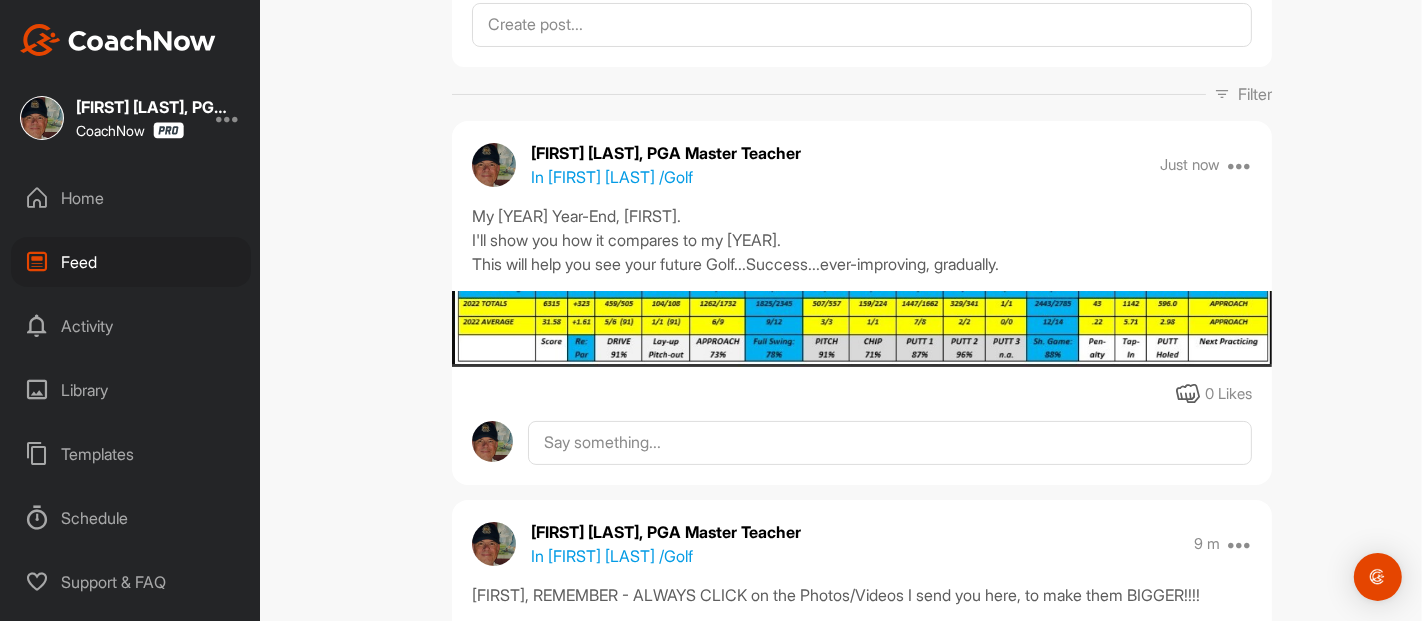 scroll, scrollTop: 177, scrollLeft: 0, axis: vertical 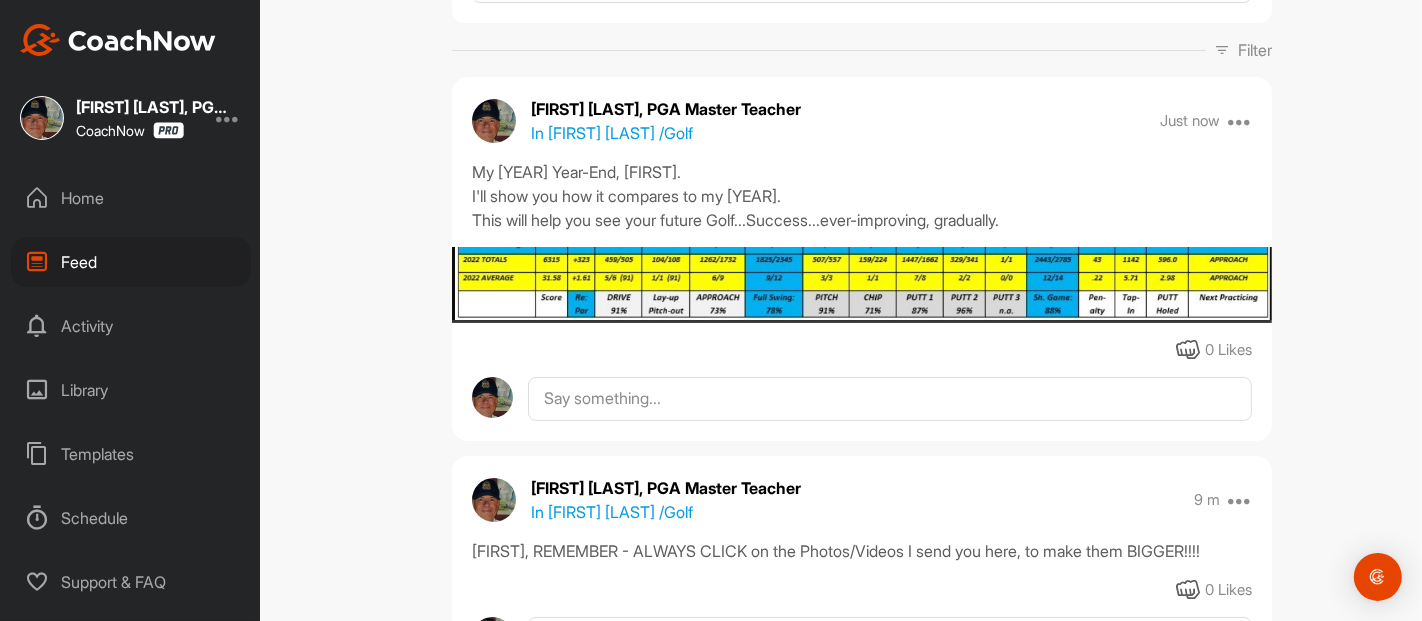 click at bounding box center [1240, 121] 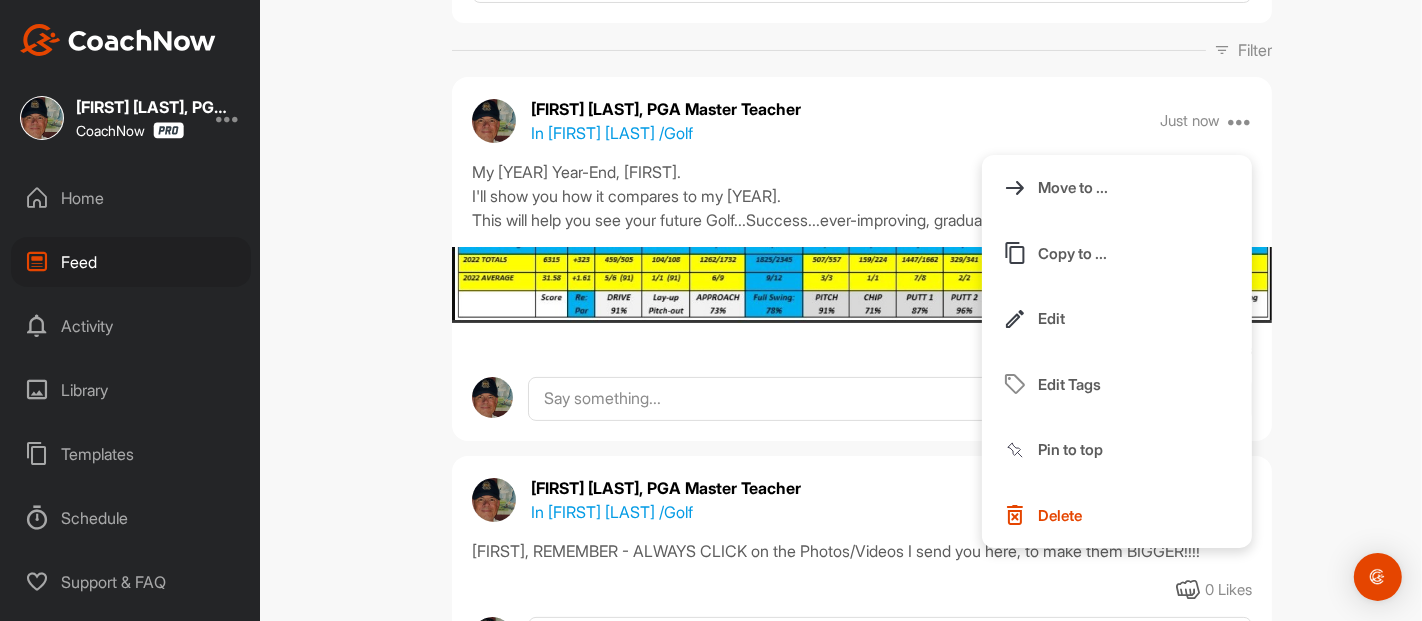 click on "Edit" at bounding box center [1051, 318] 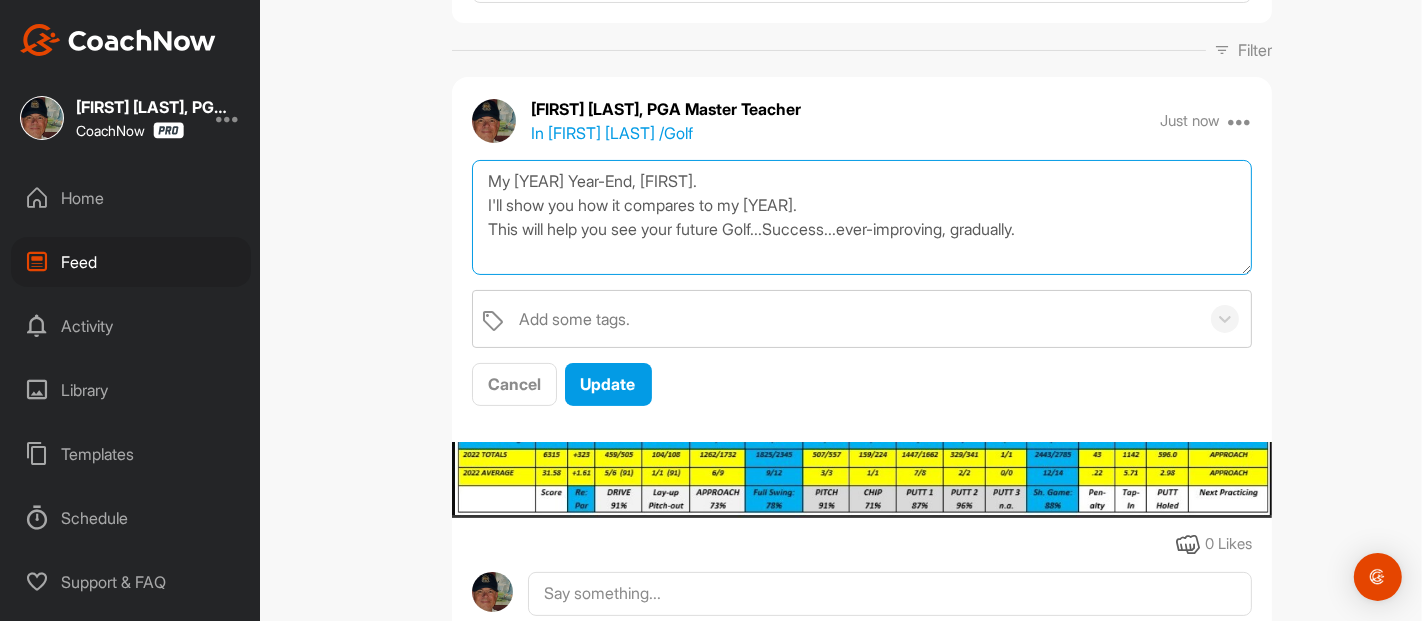 click on "My 2022 Year-End, [LAST].
I'll show you how it compares to my 2025.
This will help you see your future Golf...Success...ever-improving, gradually." at bounding box center (862, 217) 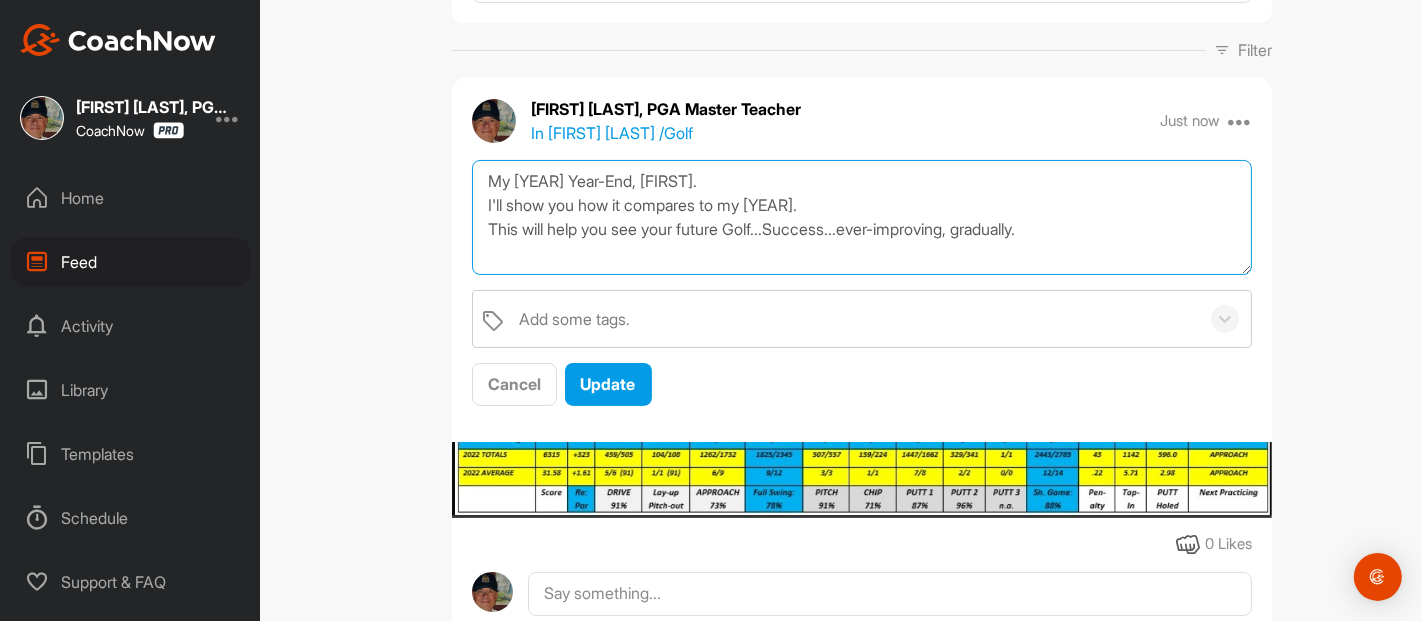type on "My 2022 Year-End, Tommy.
I'll show you how it compares to my 2025.
This will help you see your future Golf...Success...ever-improving, gradually." 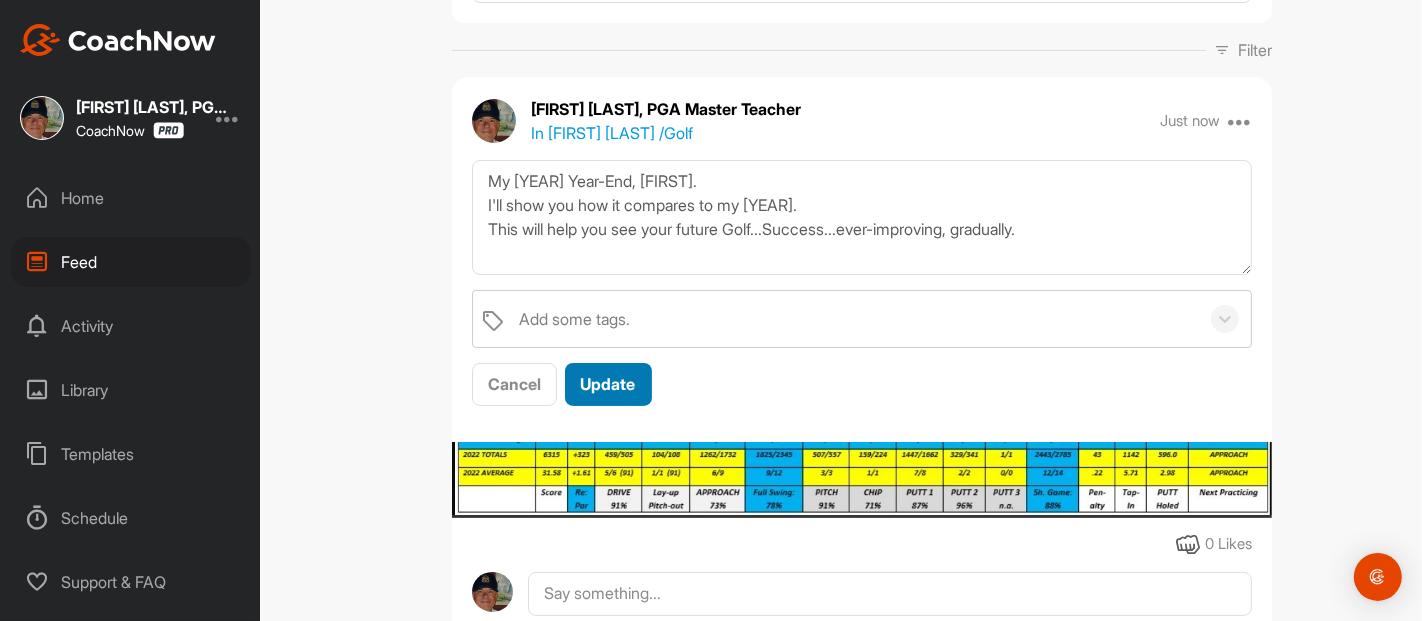 click on "Update" at bounding box center (608, 384) 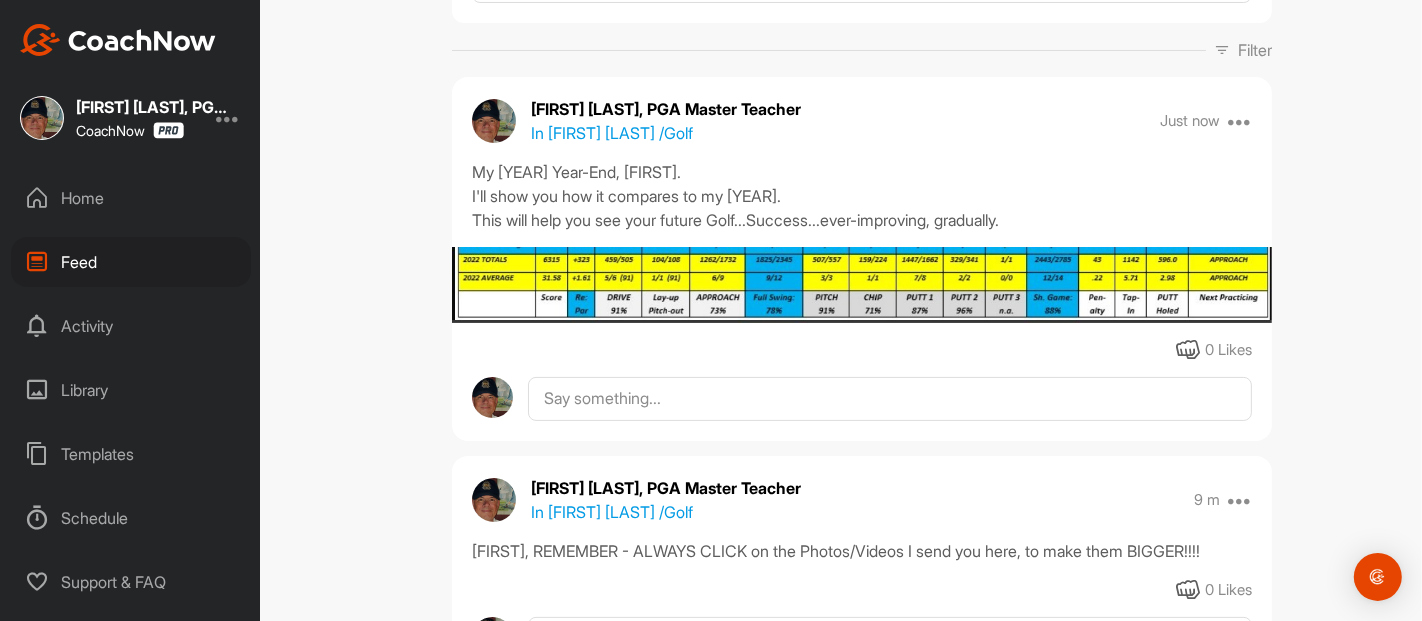 click on "Feed Filter Media Type Images Videos Notes Audio Documents Author AC AJ Cooper 26coopera@ovsd.us AC AJ Cooper cooperk241@yahoo.com AM Aaron McCarrell coachmccarrell@comcast.net AC Abby Chavez abbychavez4623@gmail.com AL Adam Lewis adamclewis@yahoo.com AK Addie Kern knkern1@gmail.com AL Addison Lafree addireesesoftball07@icloud.com AB Al Barker abjbarker@gmail.com Alex Beckett alexbeckettcoaching@gmail.com Alex Berlin aberlin@coachnow.io Alex Brickley adb@pga.com AC Alex Chavez albertchavez4623@gmail.com AC Alex Cheplowitz alexchep4@gmail.com AG Alex Guffey guffeyar05@gmail.com Amanda Dixon amanda.dixon12@yahoo.com Amanda Lower amanda.lower@icloud.com Amy Pugliano puglianoa2@nku.edu Andrew Mill spencer+andy@coachnow.io AN Andrew Nepomuceno andrew.nepomuceno@gmail.com AB Andy Burns acburns631@icloud.com Andy Erickson as_erickson@hotmail.com Andy Zoller zollerar@gmail.com AV Ann Verhaeghe annverhaeghe@mac.com AF Anna Frey tomfrey@allen-freybuilders.com AC Anne Conway aconway513@gmail.com AT Arsh Tendni AT BB BH" at bounding box center (862, 310) 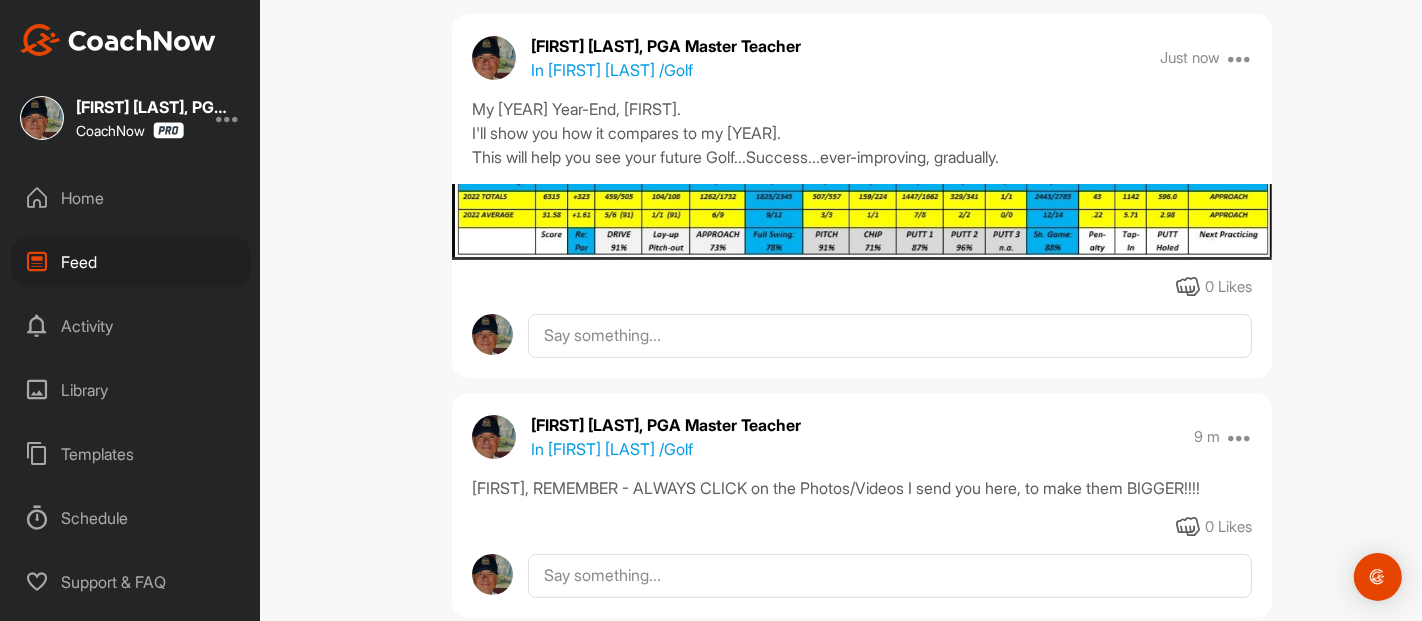 scroll, scrollTop: 266, scrollLeft: 0, axis: vertical 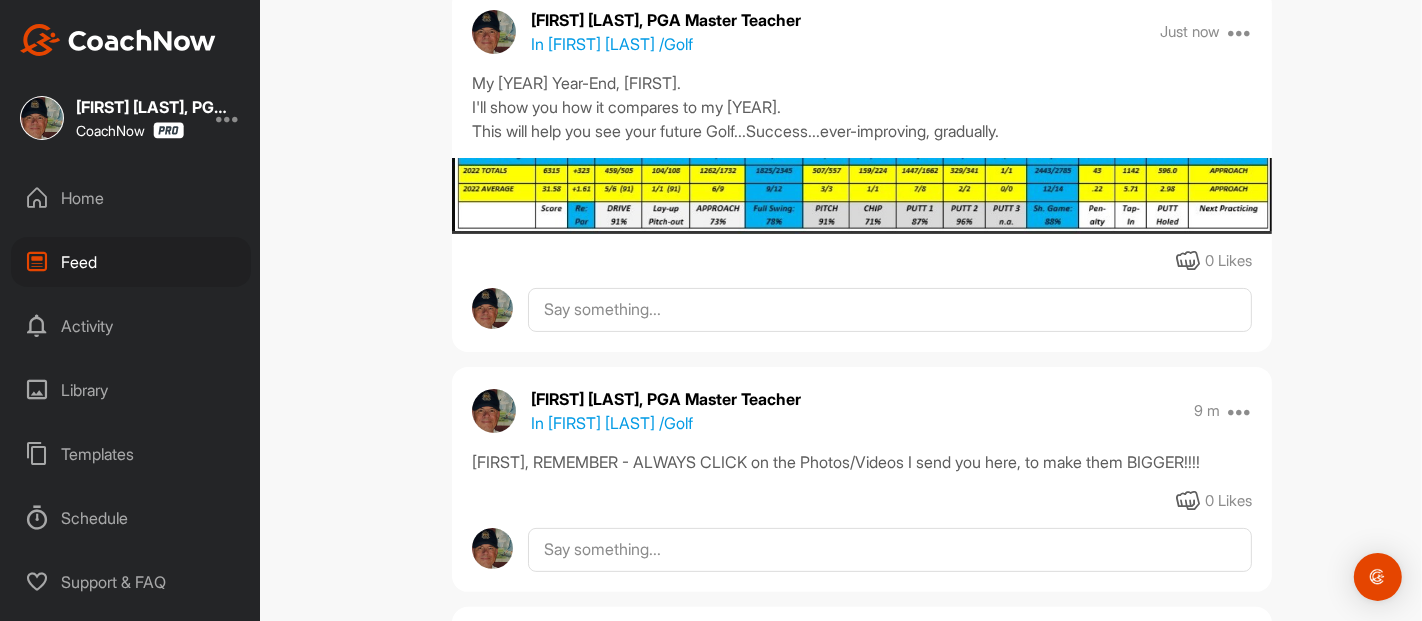 click on "Feed Filter Media Type Images Videos Notes Audio Documents Author AC AJ Cooper 26coopera@ovsd.us AC AJ Cooper cooperk241@yahoo.com AM Aaron McCarrell coachmccarrell@comcast.net AC Abby Chavez abbychavez4623@gmail.com AL Adam Lewis adamclewis@yahoo.com AK Addie Kern knkern1@gmail.com AL Addison Lafree addireesesoftball07@icloud.com AB Al Barker abjbarker@gmail.com Alex Beckett alexbeckettcoaching@gmail.com Alex Berlin aberlin@coachnow.io Alex Brickley adb@pga.com AC Alex Chavez albertchavez4623@gmail.com AC Alex Cheplowitz alexchep4@gmail.com AG Alex Guffey guffeyar05@gmail.com Amanda Dixon amanda.dixon12@yahoo.com Amanda Lower amanda.lower@icloud.com Amy Pugliano puglianoa2@nku.edu Andrew Mill spencer+andy@coachnow.io AN Andrew Nepomuceno andrew.nepomuceno@gmail.com AB Andy Burns acburns631@icloud.com Andy Erickson as_erickson@hotmail.com Andy Zoller zollerar@gmail.com AV Ann Verhaeghe annverhaeghe@mac.com AF Anna Frey tomfrey@allen-freybuilders.com AC Anne Conway aconway513@gmail.com AT Arsh Tendni AT BB BH" at bounding box center (862, 310) 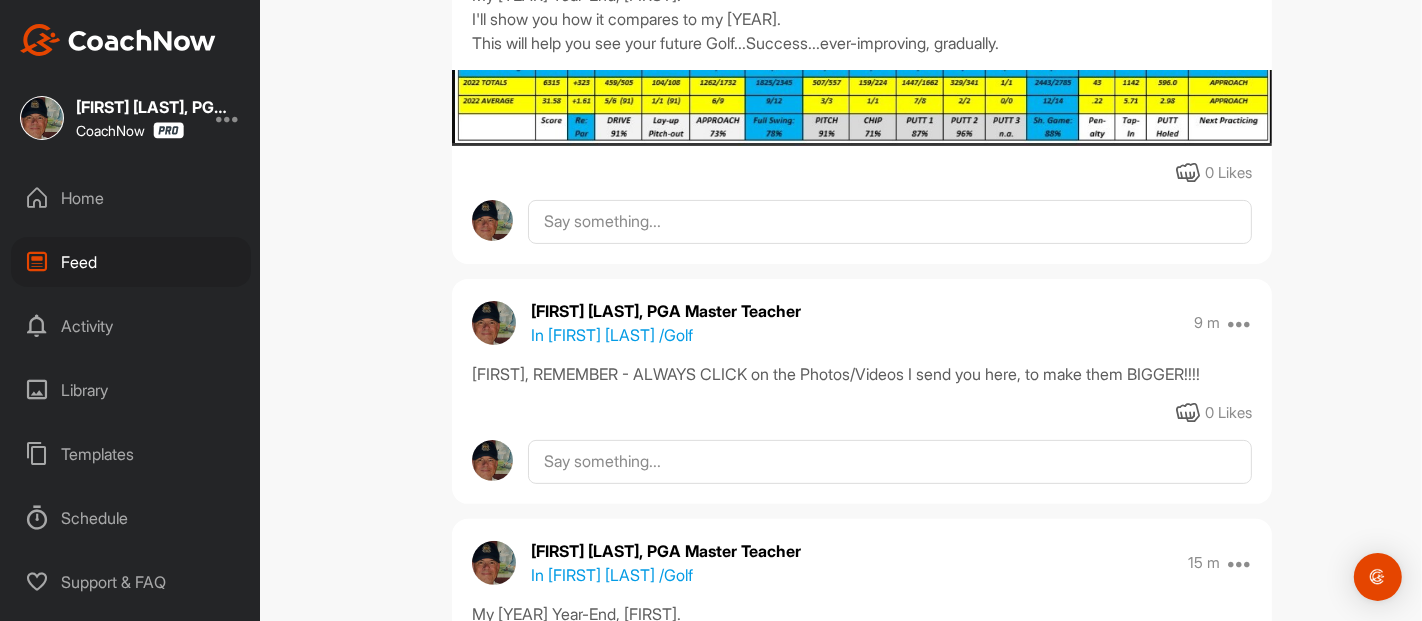 scroll, scrollTop: 355, scrollLeft: 0, axis: vertical 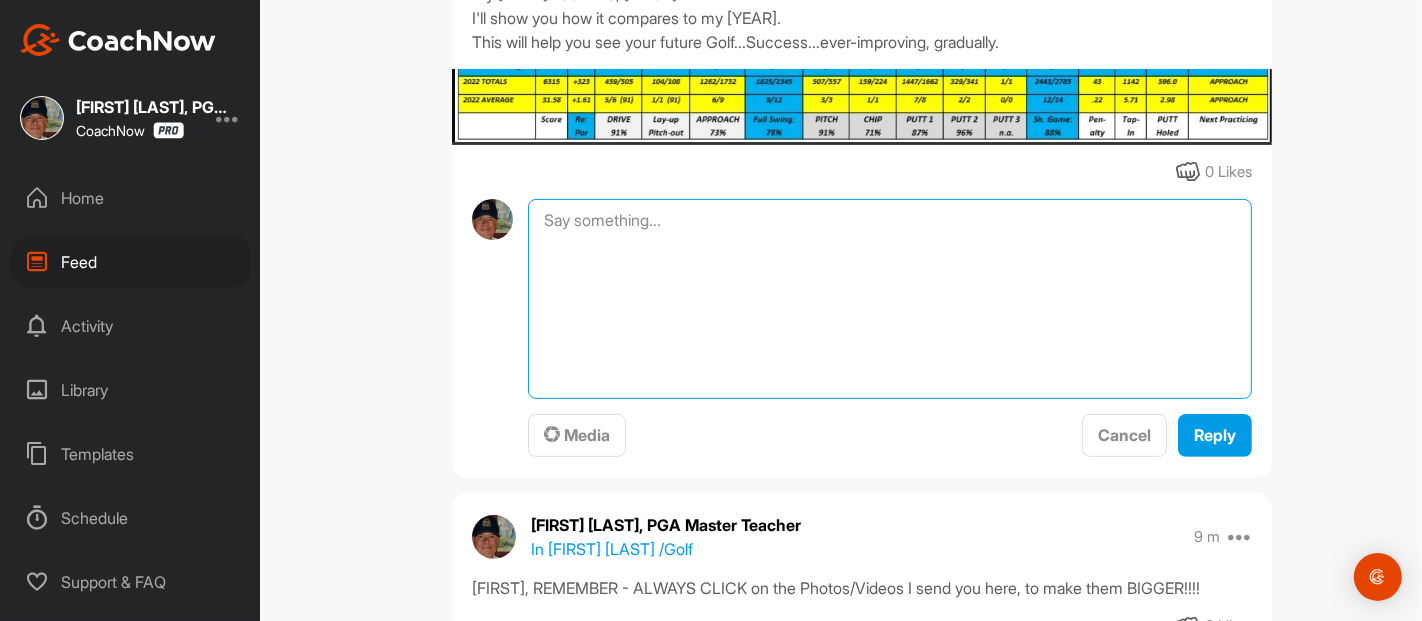 click at bounding box center (890, 299) 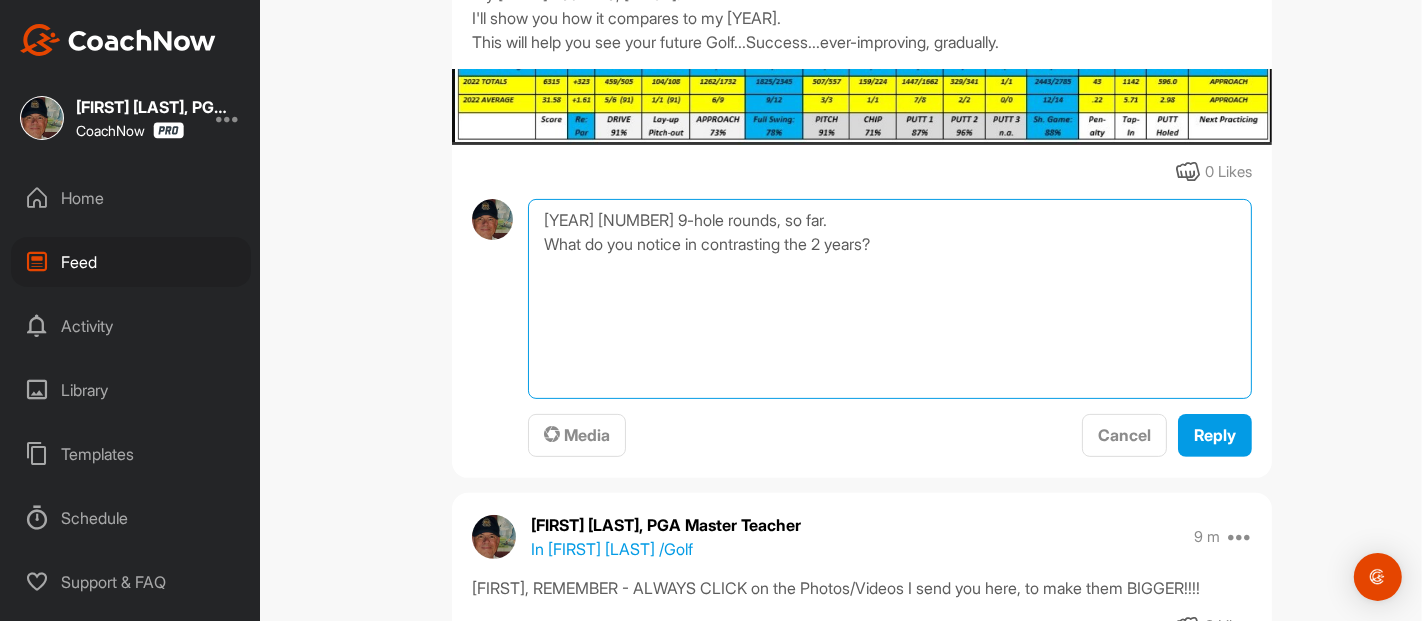 type on "2025 120 9-hole rounds, so far.
What do you notice in contrasting the 2 years?" 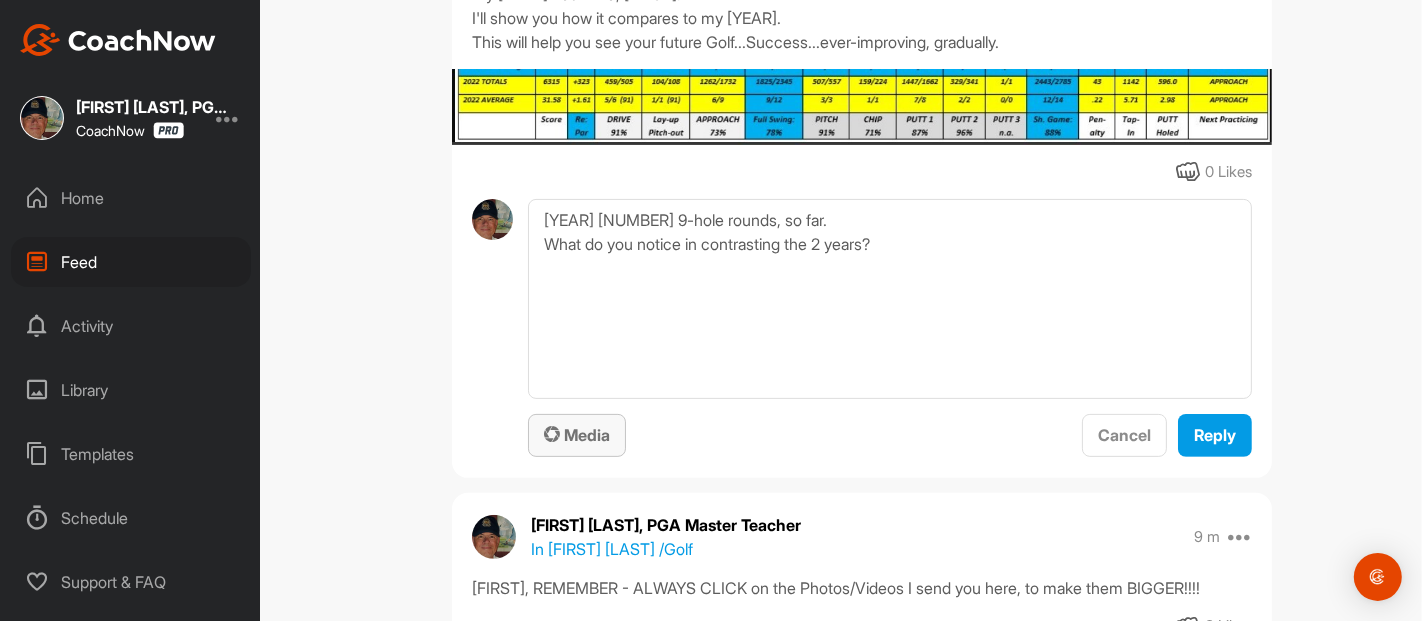 click on "Media" at bounding box center (577, 435) 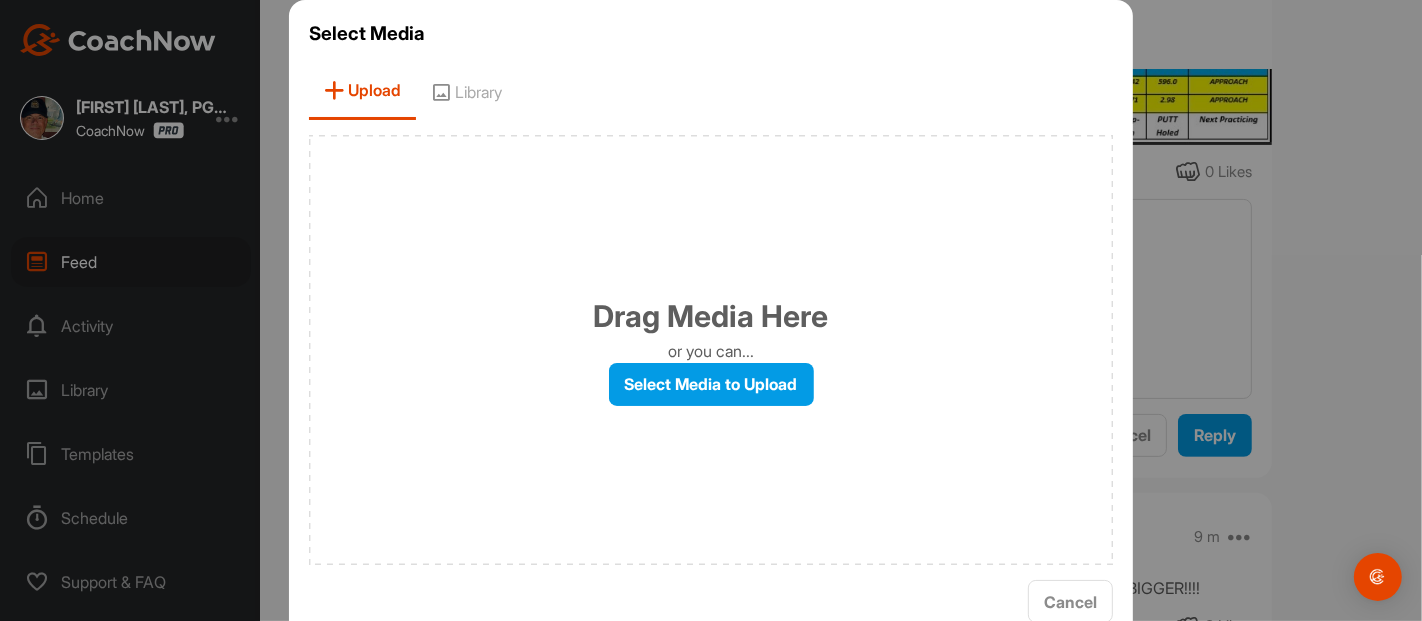 click on "Library" at bounding box center [466, 91] 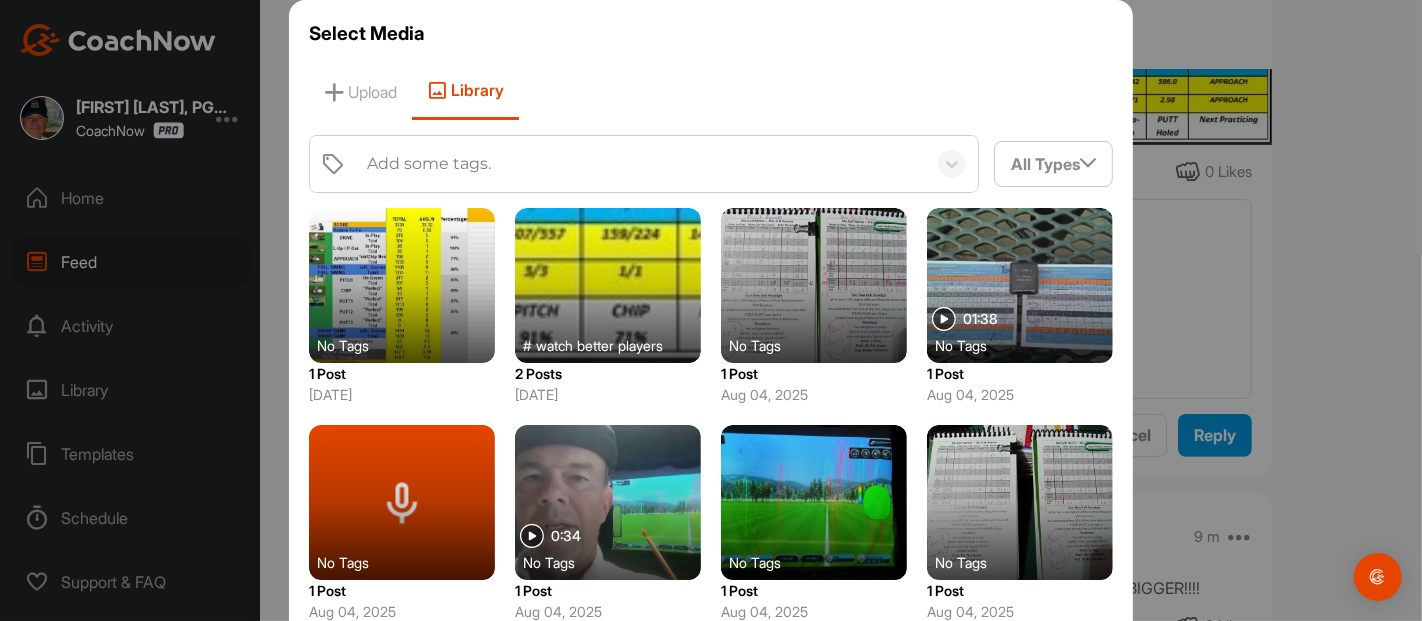 click at bounding box center (402, 285) 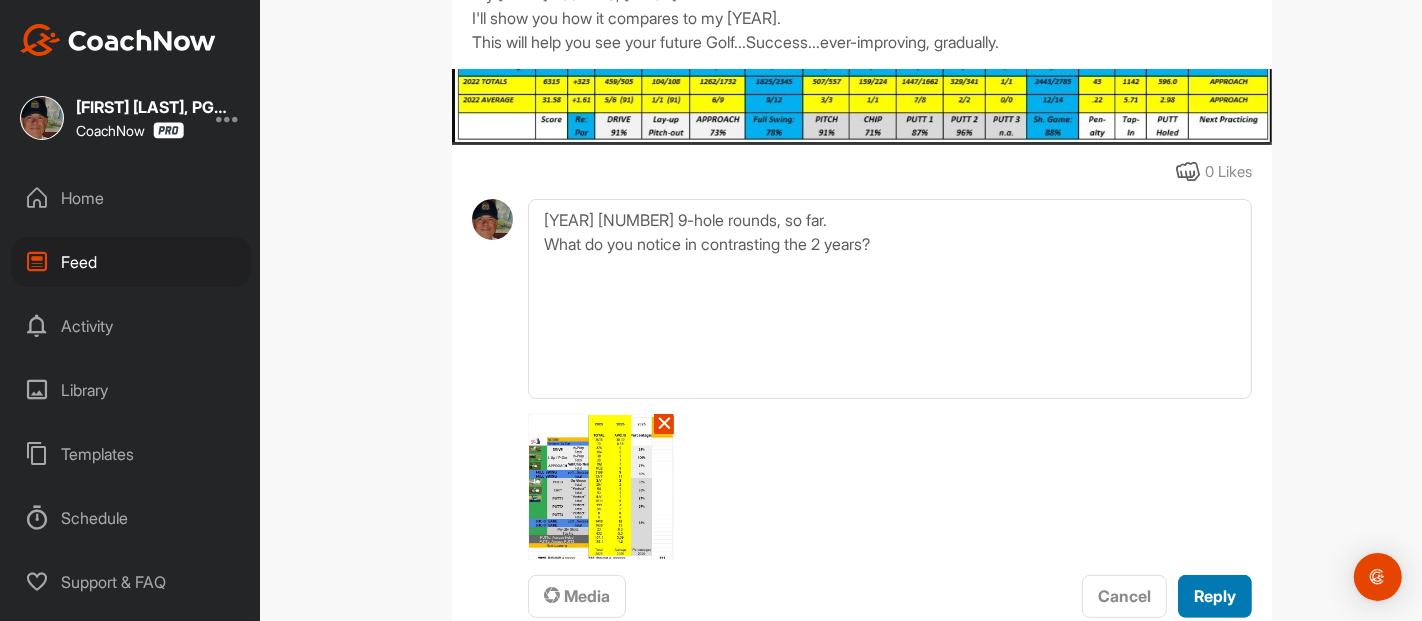 click on "Reply" at bounding box center (1215, 596) 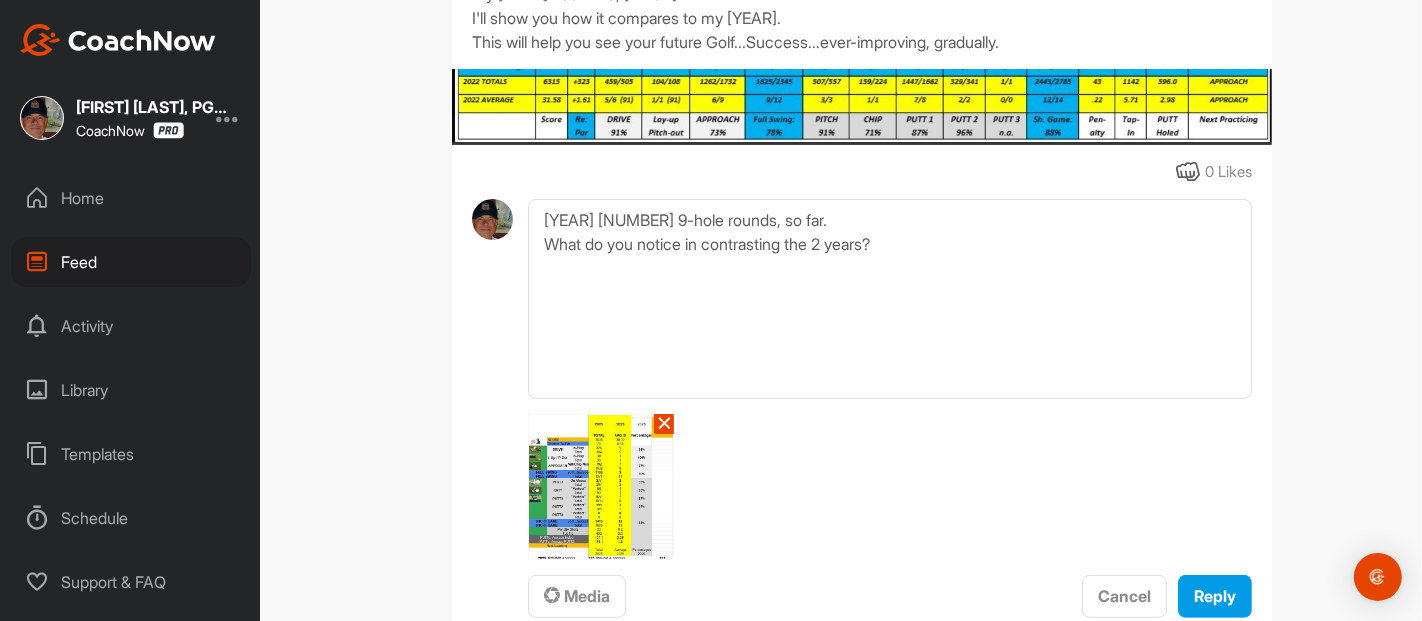 type 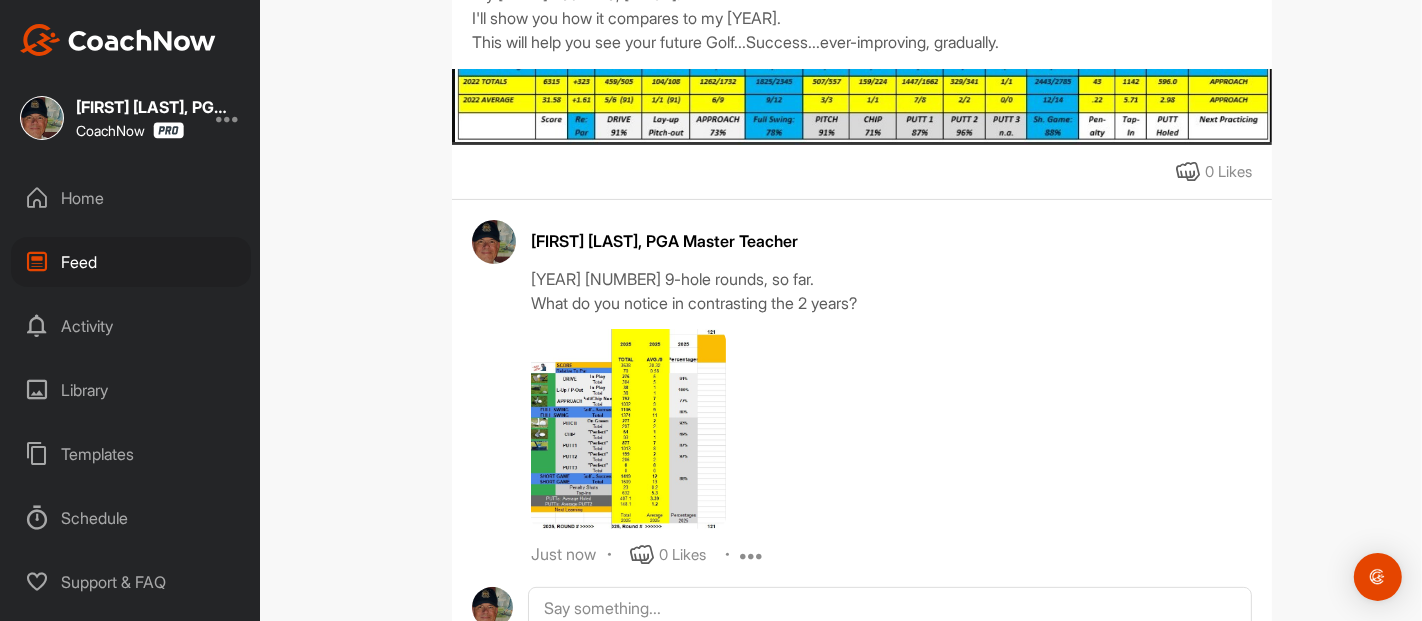 click on "Feed Filter Media Type Images Videos Notes Audio Documents Author AC AJ Cooper 26coopera@ovsd.us AC AJ Cooper cooperk241@yahoo.com AM Aaron McCarrell coachmccarrell@comcast.net AC Abby Chavez abbychavez4623@gmail.com AL Adam Lewis adamclewis@yahoo.com AK Addie Kern knkern1@gmail.com AL Addison Lafree addireesesoftball07@icloud.com AB Al Barker abjbarker@gmail.com Alex Beckett alexbeckettcoaching@gmail.com Alex Berlin aberlin@coachnow.io Alex Brickley adb@pga.com AC Alex Chavez albertchavez4623@gmail.com AC Alex Cheplowitz alexchep4@gmail.com AG Alex Guffey guffeyar05@gmail.com Amanda Dixon amanda.dixon12@yahoo.com Amanda Lower amanda.lower@icloud.com Amy Pugliano puglianoa2@nku.edu Andrew Mill spencer+andy@coachnow.io AN Andrew Nepomuceno andrew.nepomuceno@gmail.com AB Andy Burns acburns631@icloud.com Andy Erickson as_erickson@hotmail.com Andy Zoller zollerar@gmail.com AV Ann Verhaeghe annverhaeghe@mac.com AF Anna Frey tomfrey@allen-freybuilders.com AC Anne Conway aconway513@gmail.com AT Arsh Tendni AT BB BH" at bounding box center [862, 310] 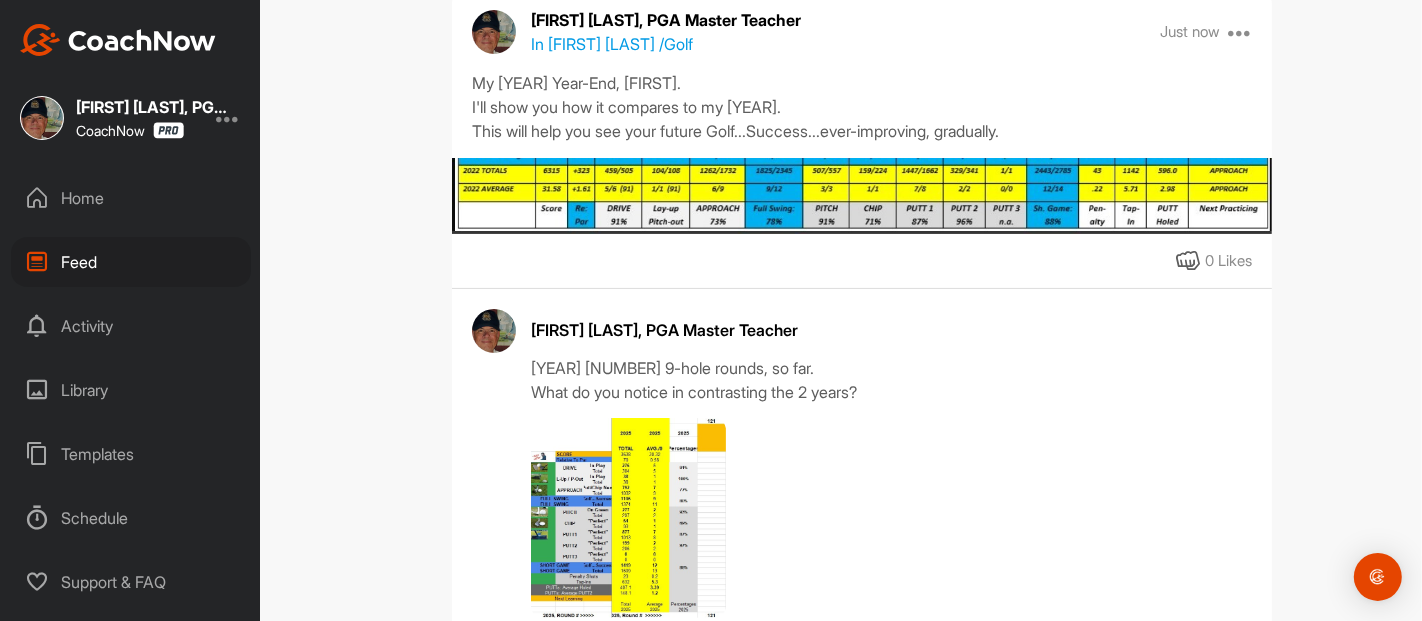 scroll, scrollTop: 222, scrollLeft: 0, axis: vertical 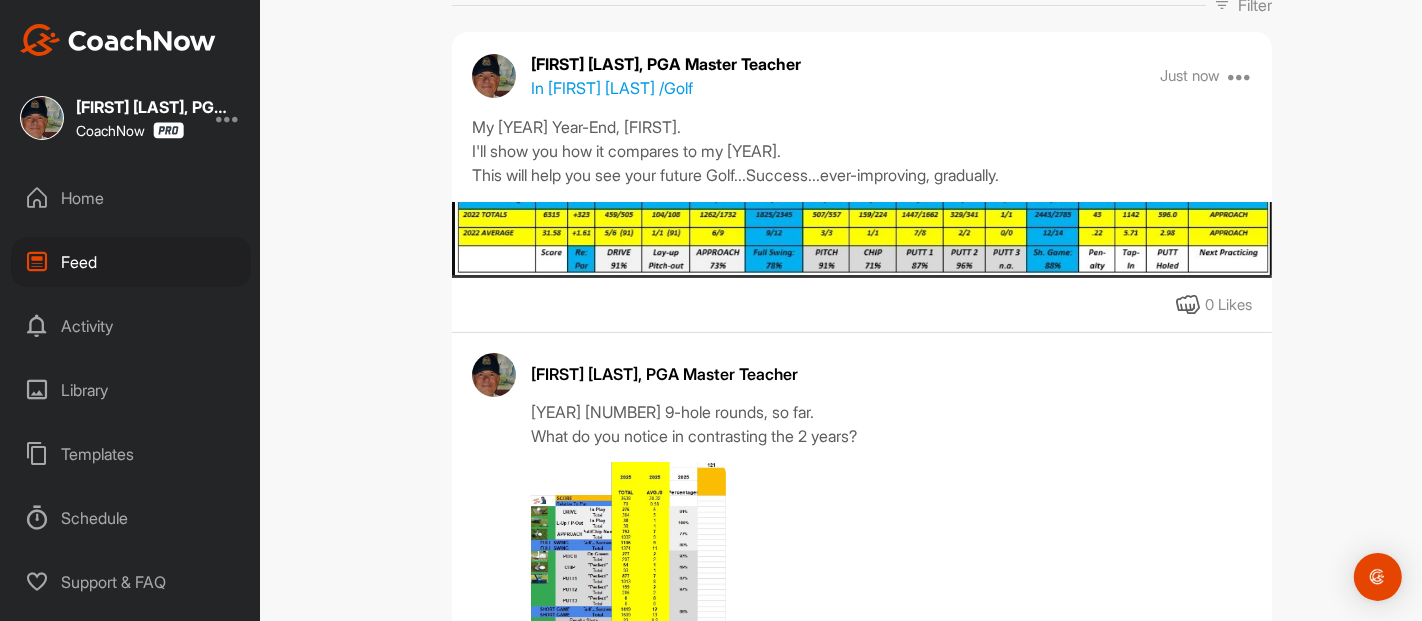 click at bounding box center [862, 240] 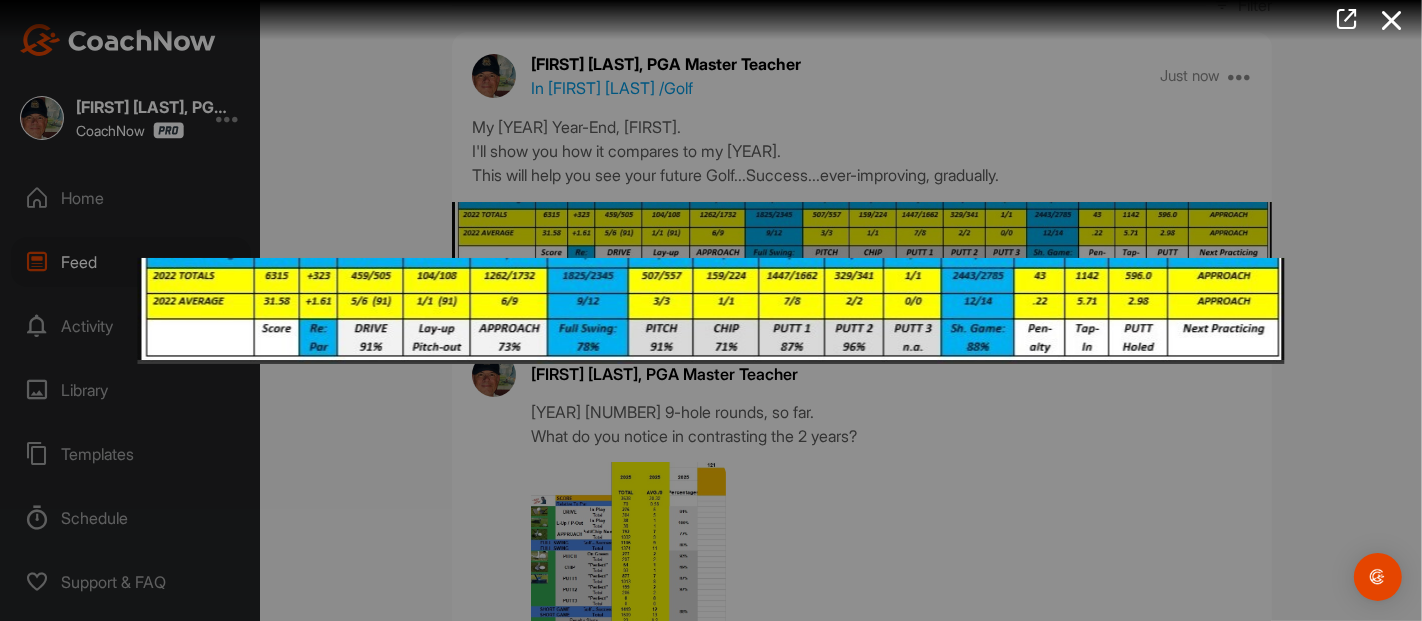 click at bounding box center [1392, 20] 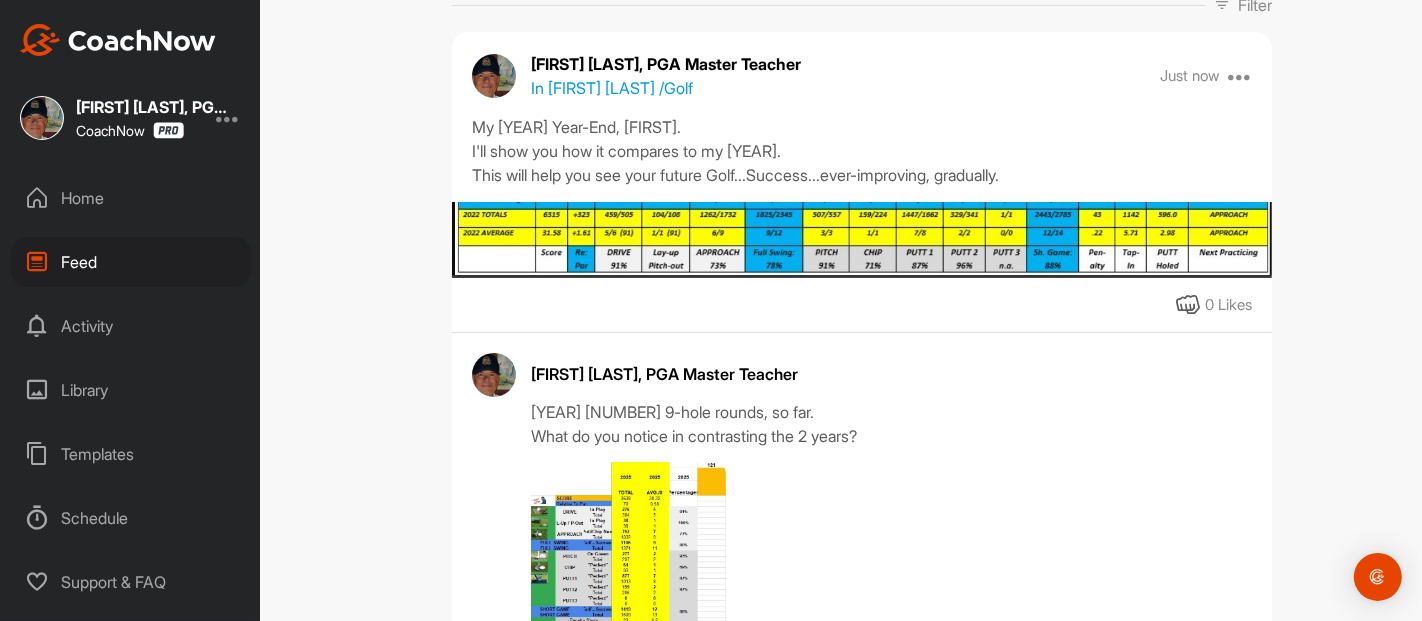 click on "Feed Filter Media Type Images Videos Notes Audio Documents Author AC AJ Cooper 26coopera@ovsd.us AC AJ Cooper cooperk241@yahoo.com AM Aaron McCarrell coachmccarrell@comcast.net AC Abby Chavez abbychavez4623@gmail.com AL Adam Lewis adamclewis@yahoo.com AK Addie Kern knkern1@gmail.com AL Addison Lafree addireesesoftball07@icloud.com AB Al Barker abjbarker@gmail.com Alex Beckett alexbeckettcoaching@gmail.com Alex Berlin aberlin@coachnow.io Alex Brickley adb@pga.com AC Alex Chavez albertchavez4623@gmail.com AC Alex Cheplowitz alexchep4@gmail.com AG Alex Guffey guffeyar05@gmail.com Amanda Dixon amanda.dixon12@yahoo.com Amanda Lower amanda.lower@icloud.com Amy Pugliano puglianoa2@nku.edu Andrew Mill spencer+andy@coachnow.io AN Andrew Nepomuceno andrew.nepomuceno@gmail.com AB Andy Burns acburns631@icloud.com Andy Erickson as_erickson@hotmail.com Andy Zoller zollerar@gmail.com AV Ann Verhaeghe annverhaeghe@mac.com AF Anna Frey tomfrey@allen-freybuilders.com AC Anne Conway aconway513@gmail.com AT Arsh Tendni AT BB BH" at bounding box center (862, 310) 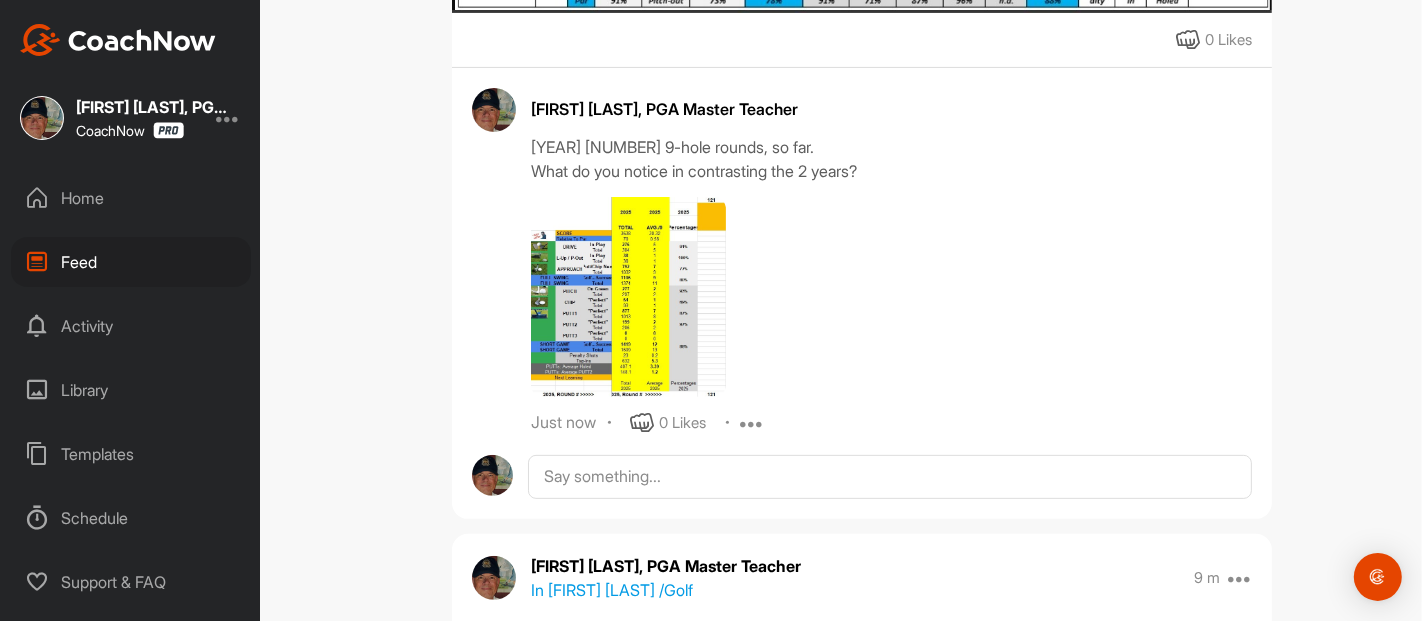 scroll, scrollTop: 488, scrollLeft: 0, axis: vertical 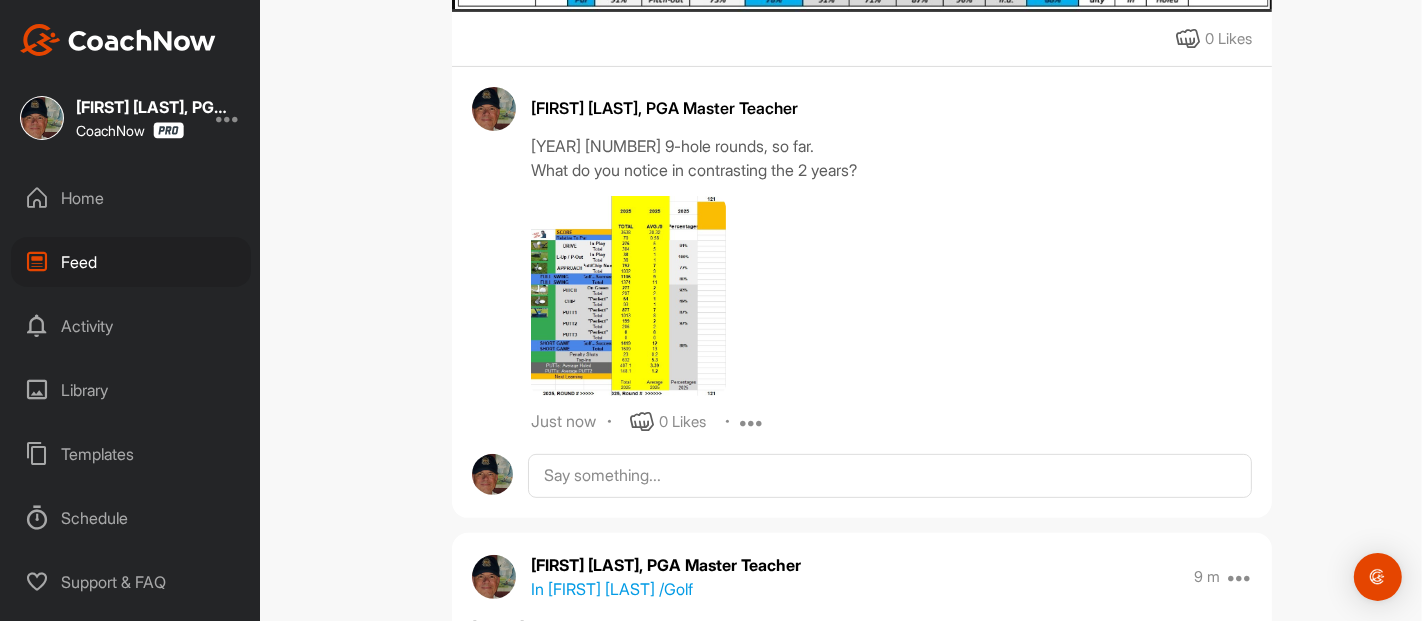 click at bounding box center [628, 296] 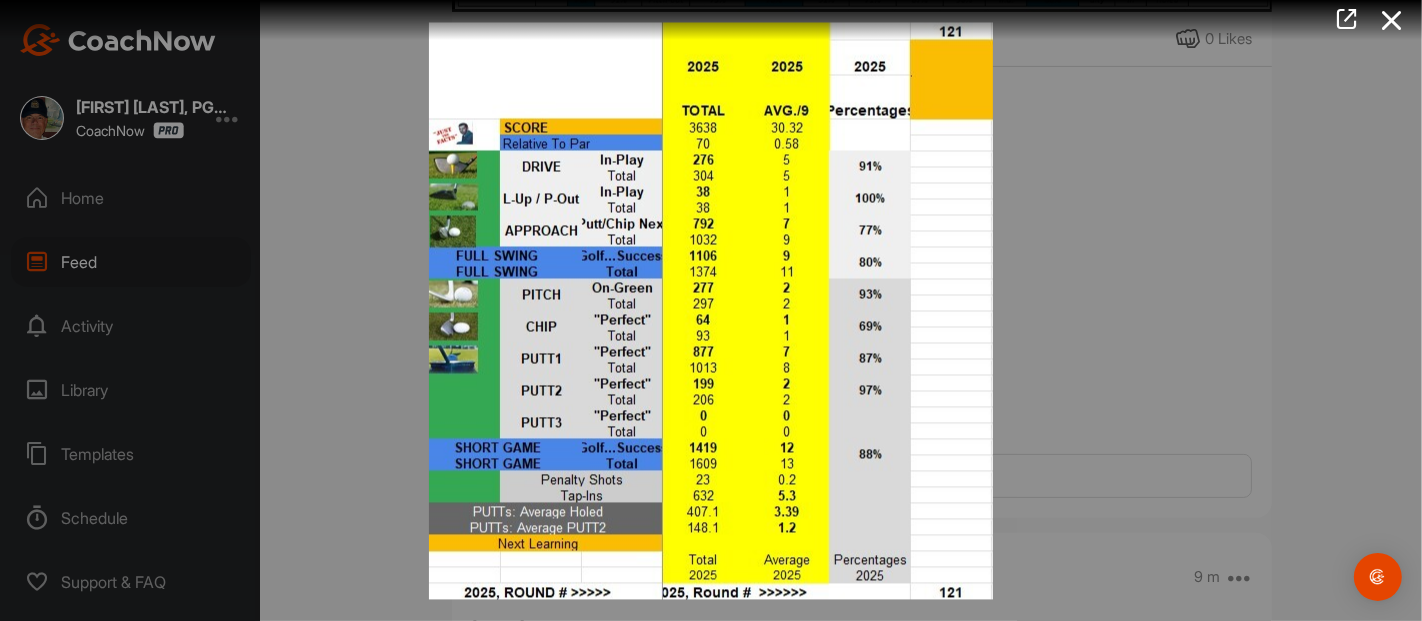 click at bounding box center [711, 310] 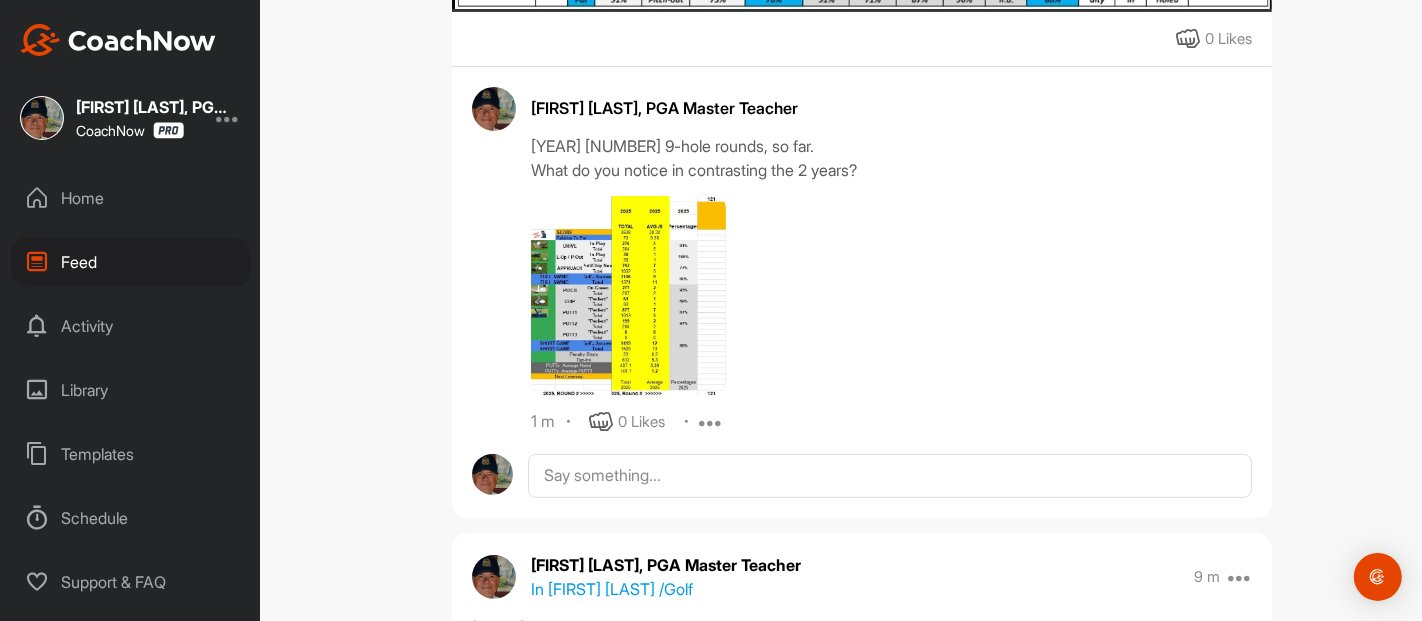 click on "Feed Filter Media Type Images Videos Notes Audio Documents Author AC AJ Cooper 26coopera@ovsd.us AC AJ Cooper cooperk241@yahoo.com AM Aaron McCarrell coachmccarrell@comcast.net AC Abby Chavez abbychavez4623@gmail.com AL Adam Lewis adamclewis@yahoo.com AK Addie Kern knkern1@gmail.com AL Addison Lafree addireesesoftball07@icloud.com AB Al Barker abjbarker@gmail.com Alex Beckett alexbeckettcoaching@gmail.com Alex Berlin aberlin@coachnow.io Alex Brickley adb@pga.com AC Alex Chavez albertchavez4623@gmail.com AC Alex Cheplowitz alexchep4@gmail.com AG Alex Guffey guffeyar05@gmail.com Amanda Dixon amanda.dixon12@yahoo.com Amanda Lower amanda.lower@icloud.com Amy Pugliano puglianoa2@nku.edu Andrew Mill spencer+andy@coachnow.io AN Andrew Nepomuceno andrew.nepomuceno@gmail.com AB Andy Burns acburns631@icloud.com Andy Erickson as_erickson@hotmail.com Andy Zoller zollerar@gmail.com AV Ann Verhaeghe annverhaeghe@mac.com AF Anna Frey tomfrey@allen-freybuilders.com AC Anne Conway aconway513@gmail.com AT Arsh Tendni AT BB BH" at bounding box center (862, 310) 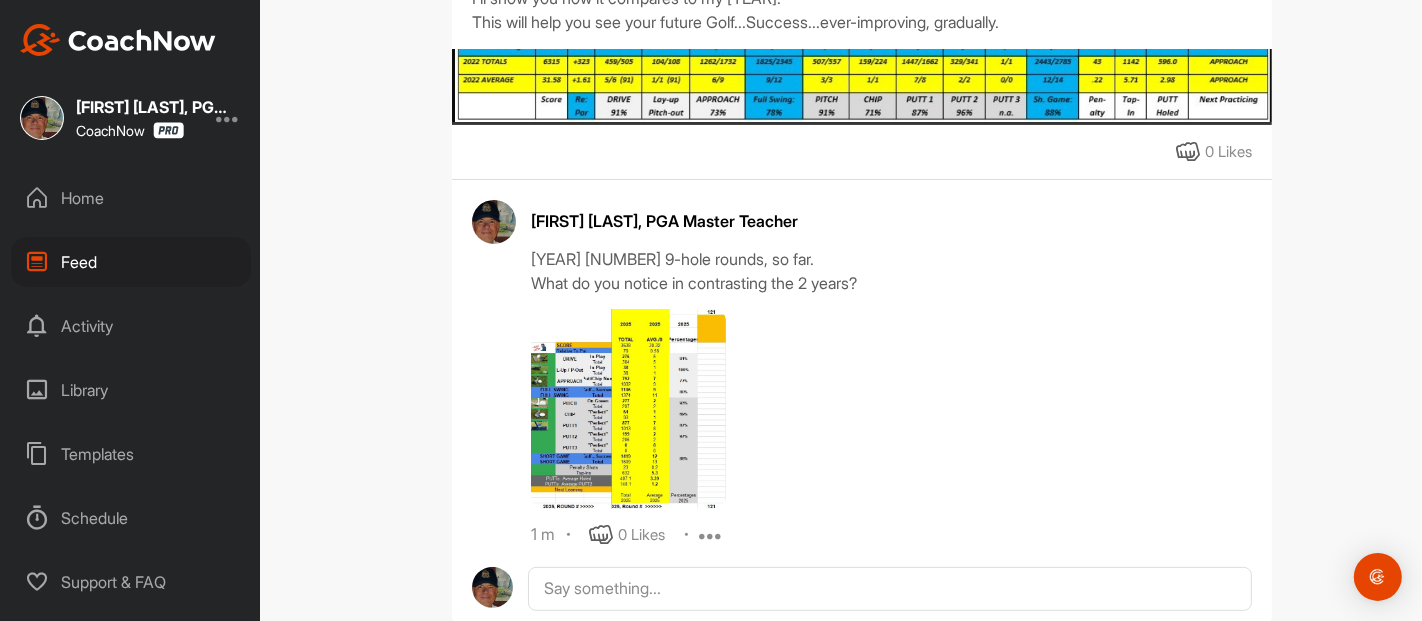 scroll, scrollTop: 266, scrollLeft: 0, axis: vertical 